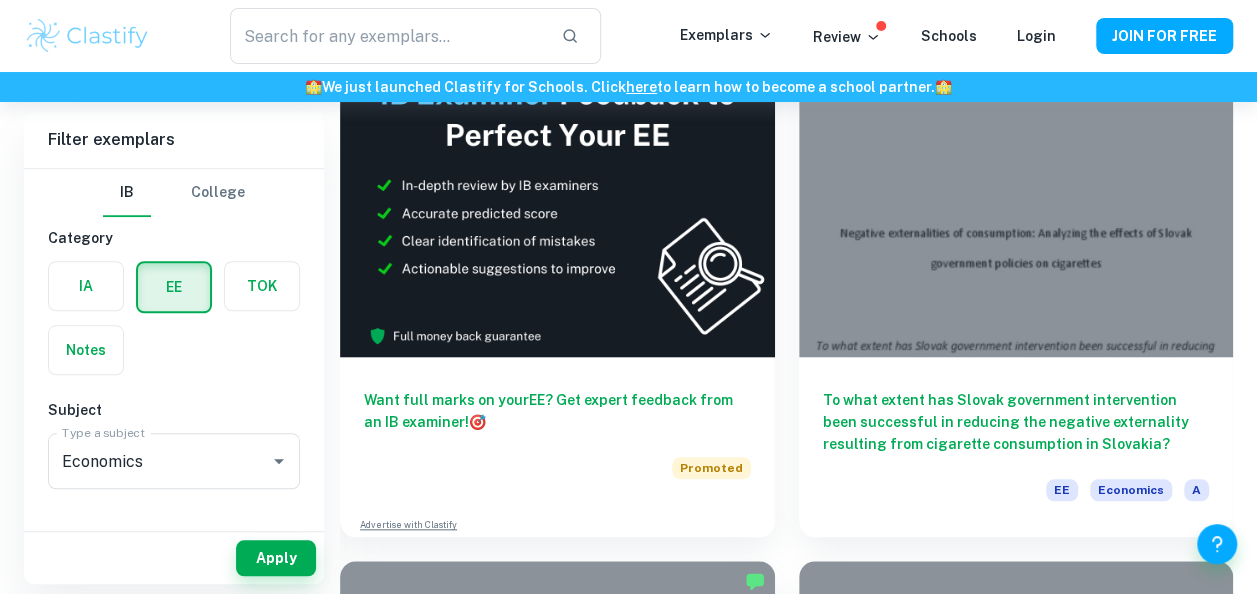 scroll, scrollTop: 754, scrollLeft: 0, axis: vertical 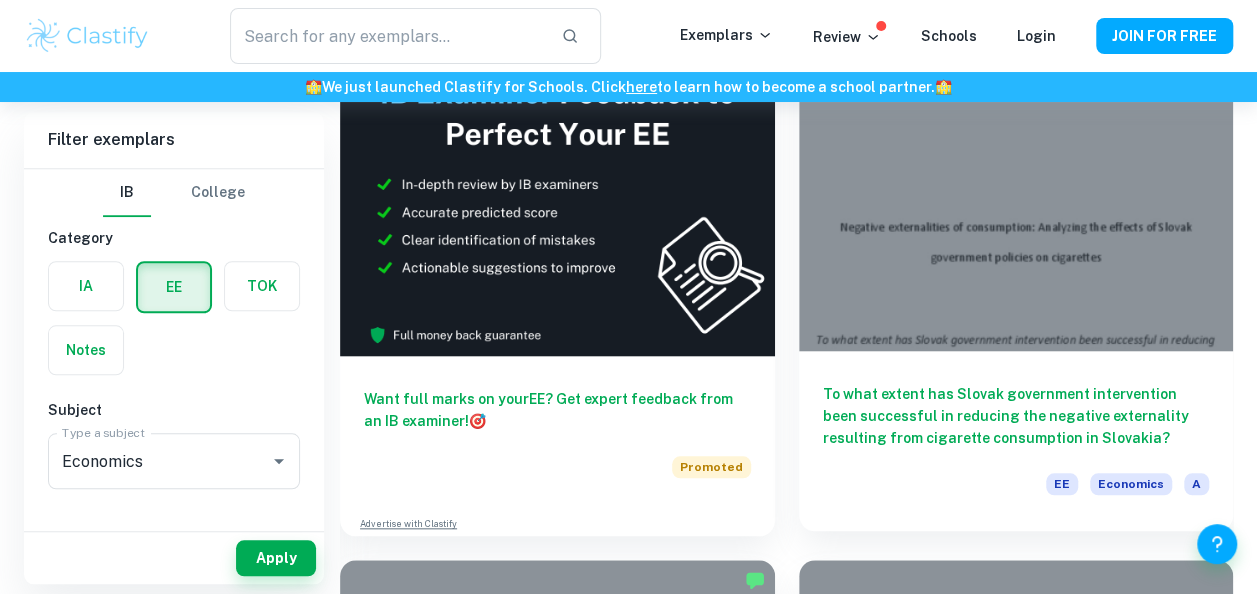 click on "To what extent has Slovak government intervention been successful in reducing the negative externality resulting from cigarette consumption in Slovakia?" at bounding box center (1016, 416) 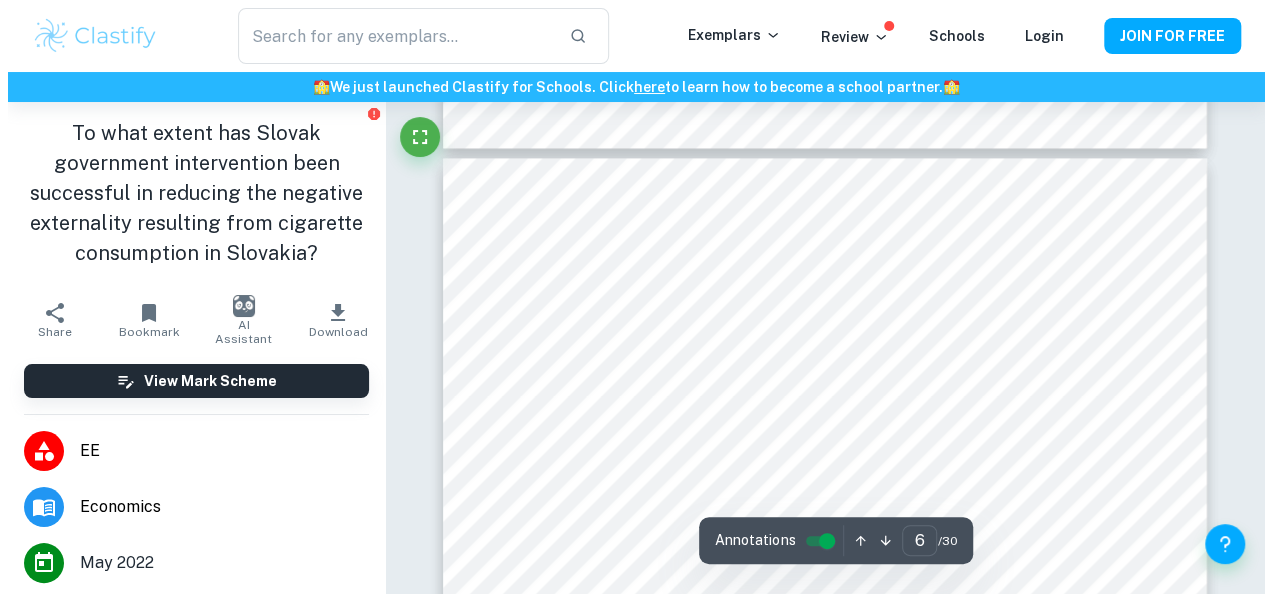 scroll, scrollTop: 5206, scrollLeft: 0, axis: vertical 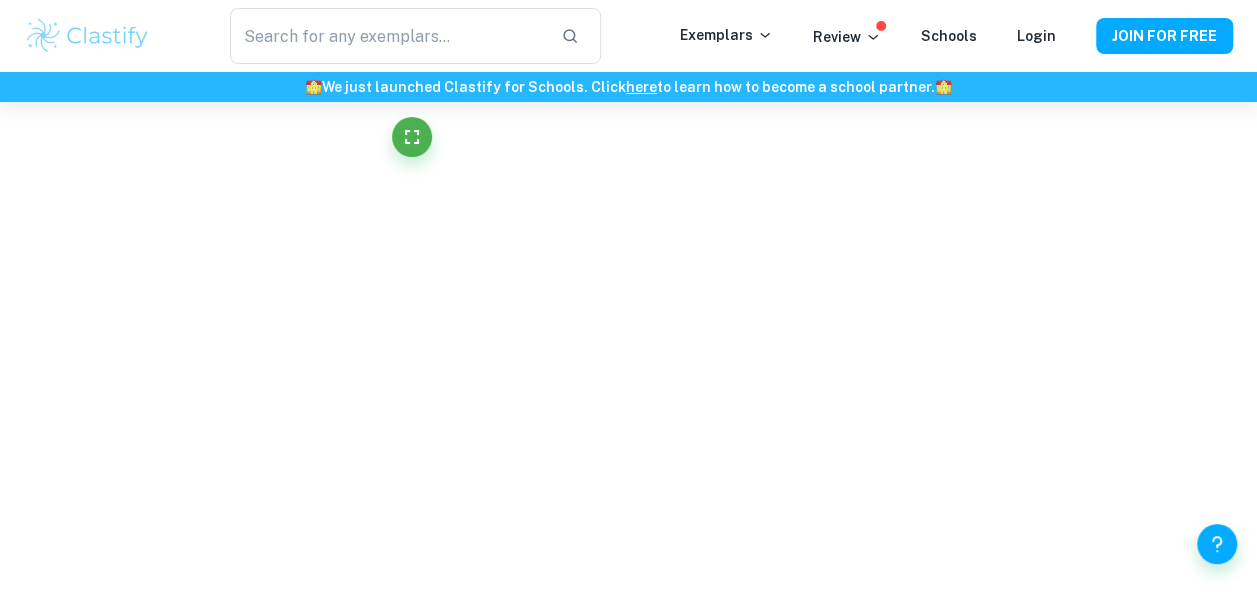 type on "1" 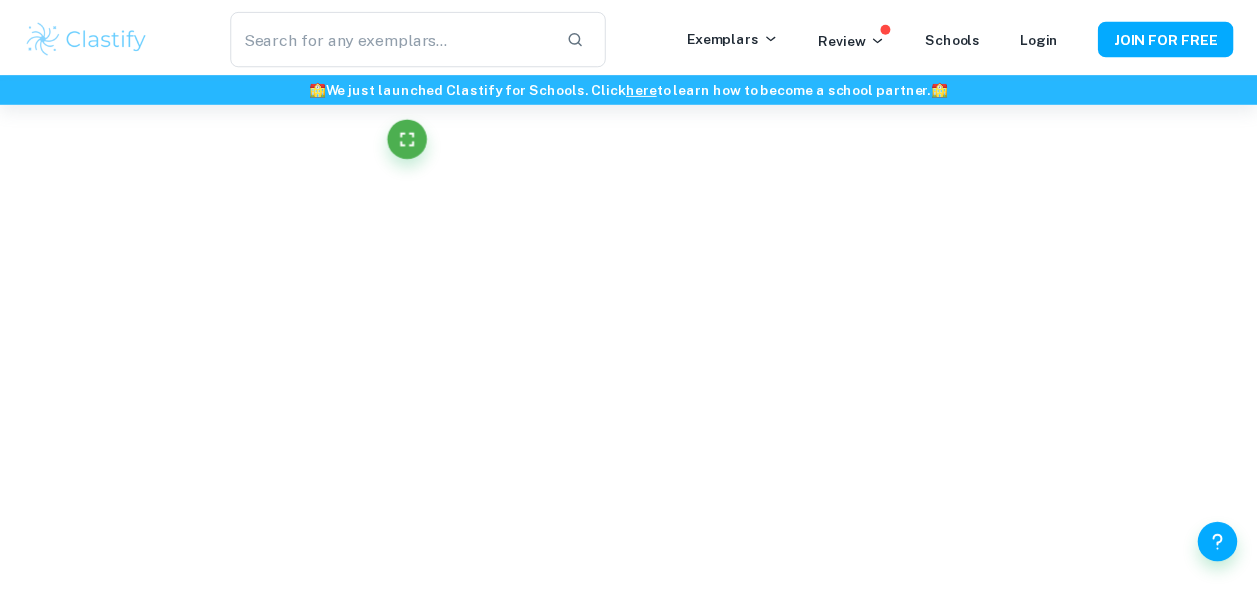 scroll, scrollTop: 0, scrollLeft: 0, axis: both 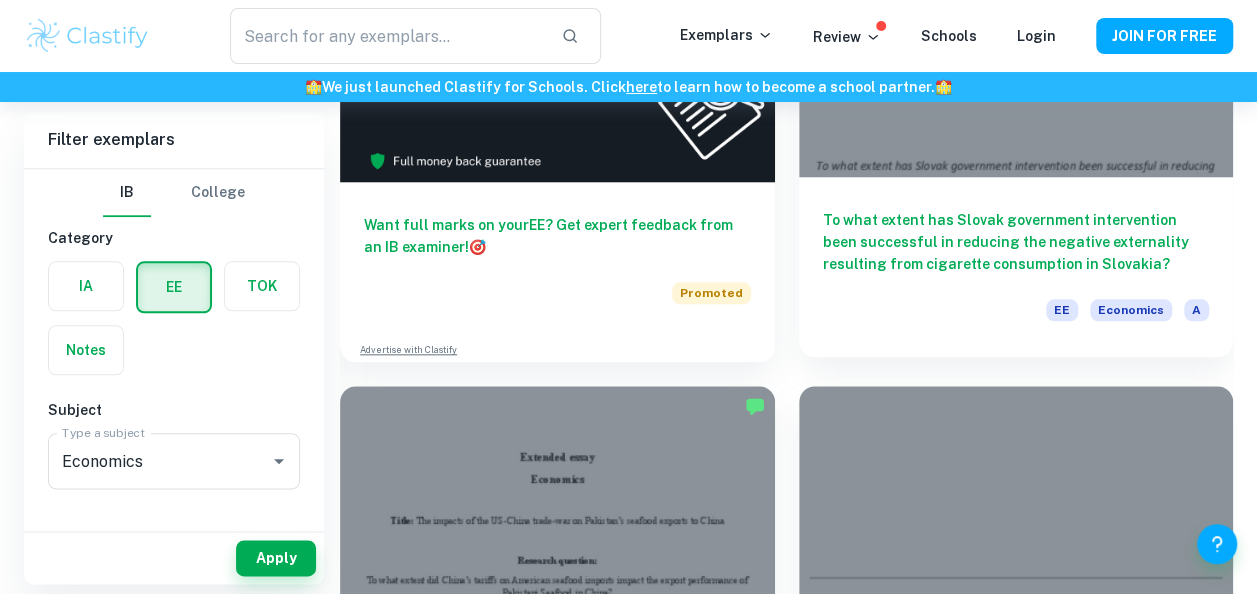 click on "To what extent has Slovak government intervention been successful in reducing the negative externality resulting from cigarette consumption in Slovakia?" at bounding box center [1016, 242] 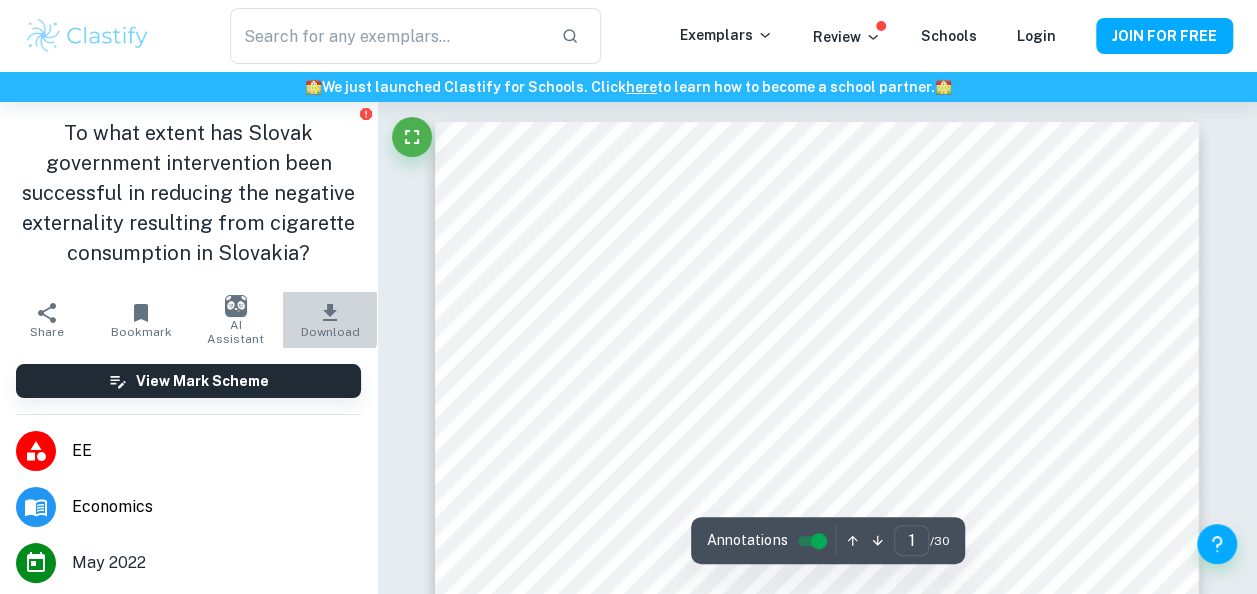 click 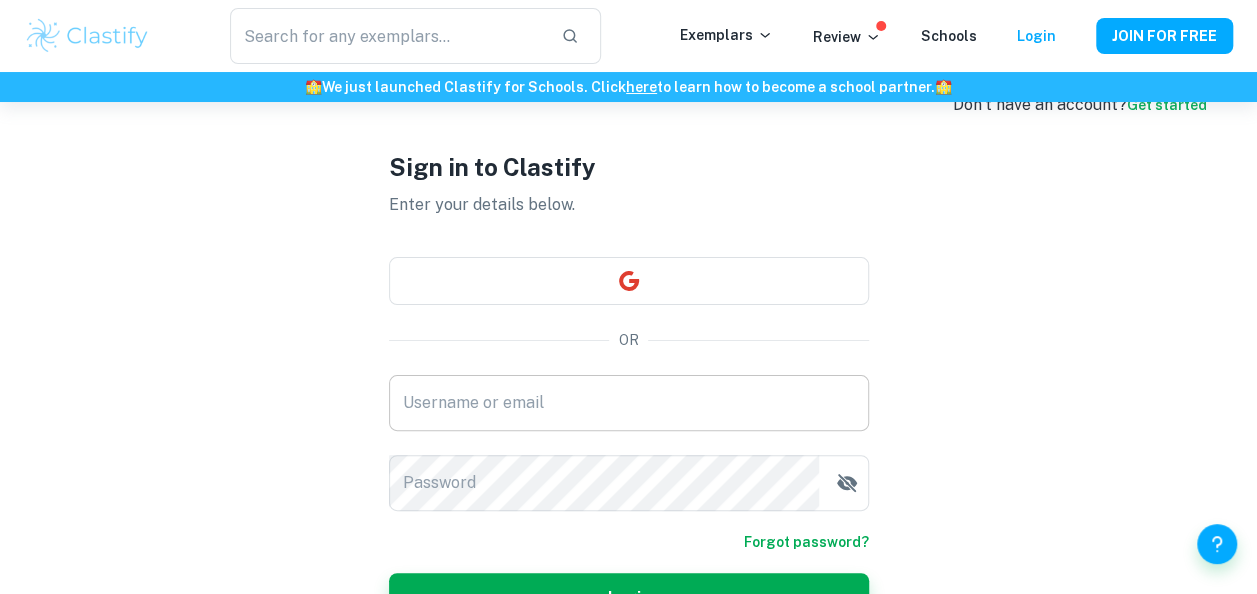scroll, scrollTop: 50, scrollLeft: 0, axis: vertical 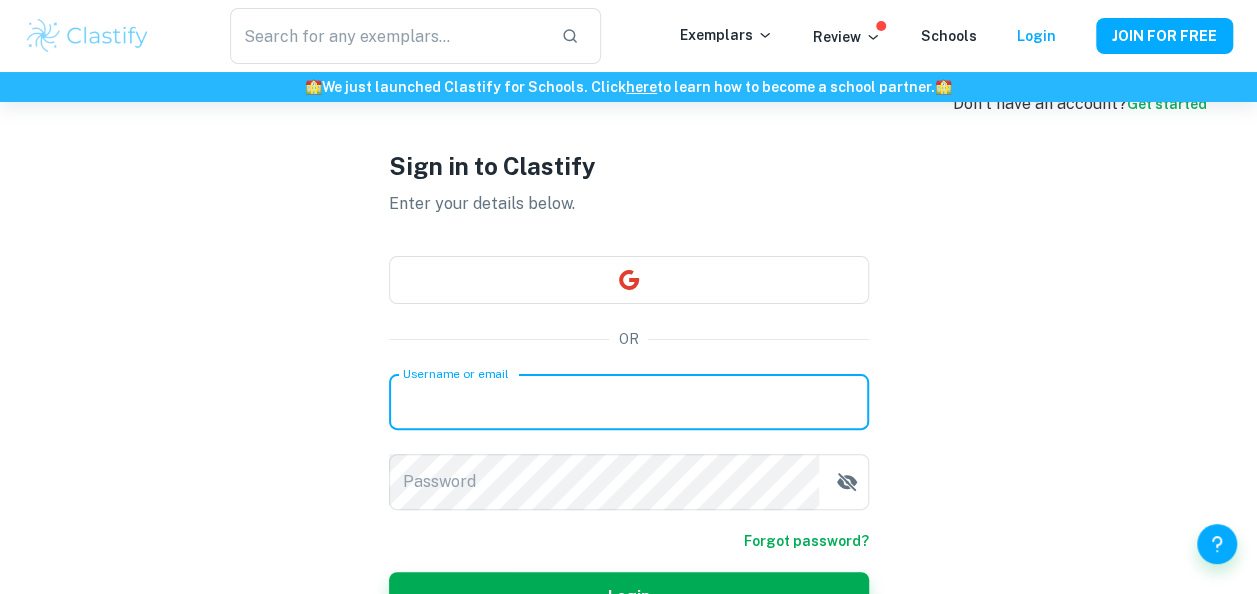 click on "Username or email" at bounding box center [629, 402] 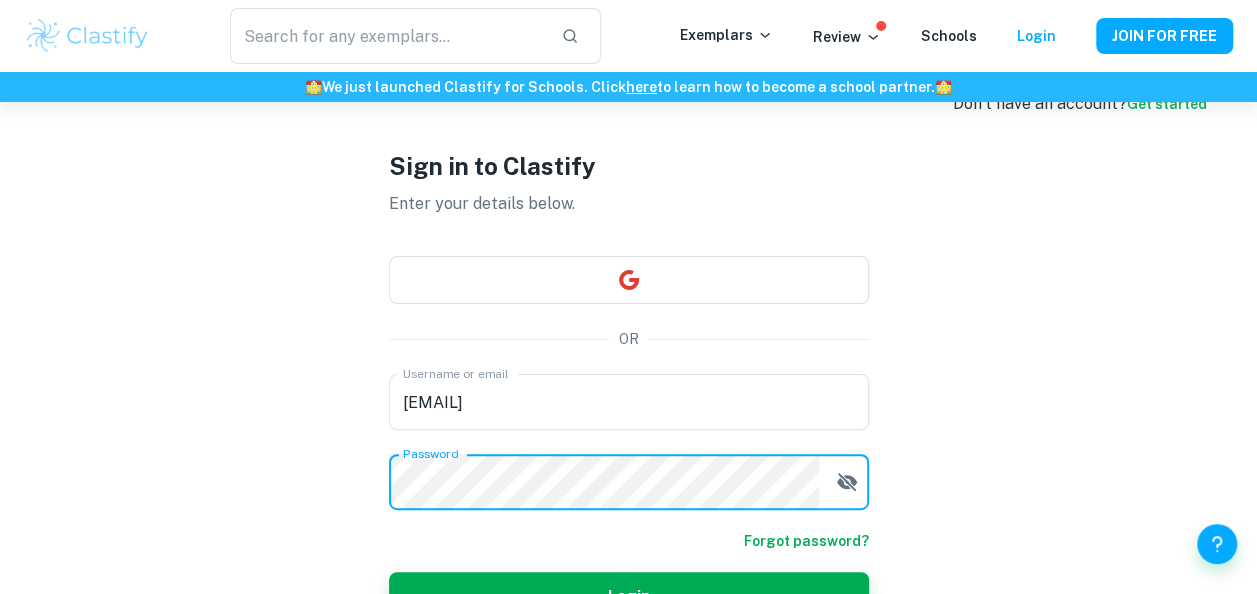 scroll, scrollTop: 172, scrollLeft: 0, axis: vertical 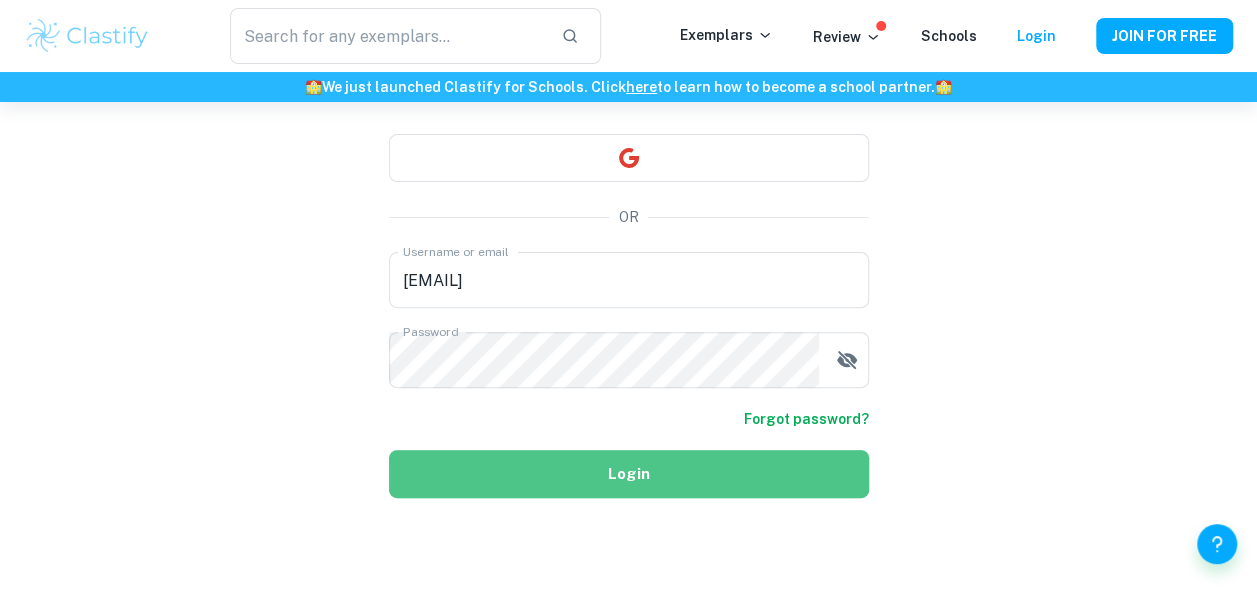 click on "Login" at bounding box center [629, 474] 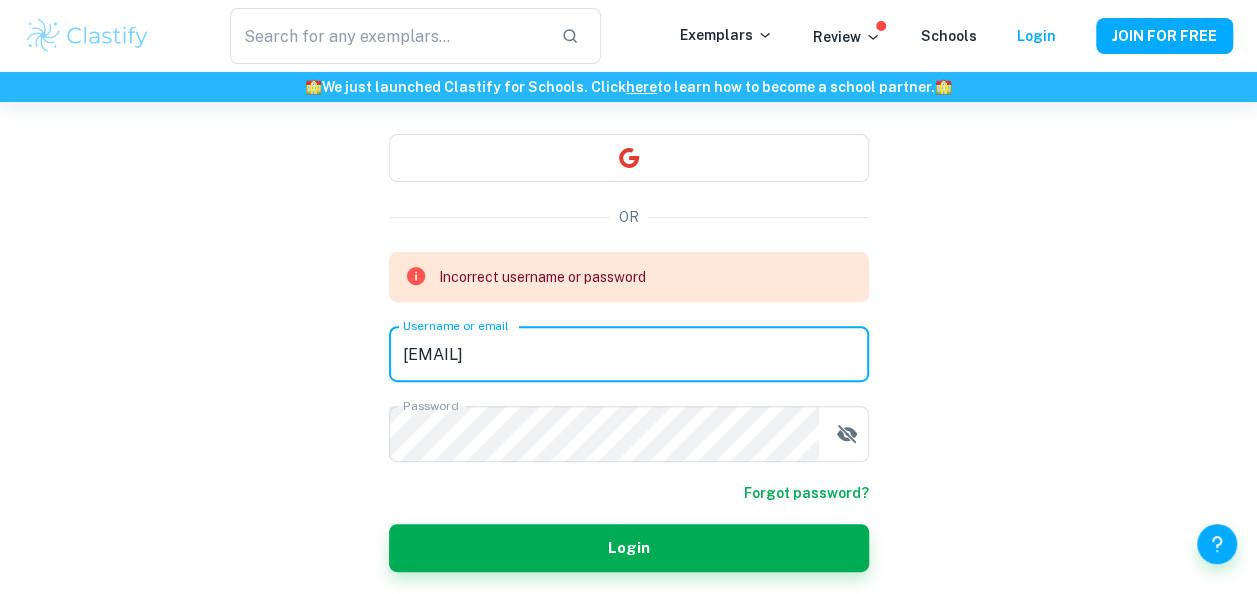 click on "philanimlamulisithole@gmail.com" at bounding box center [629, 354] 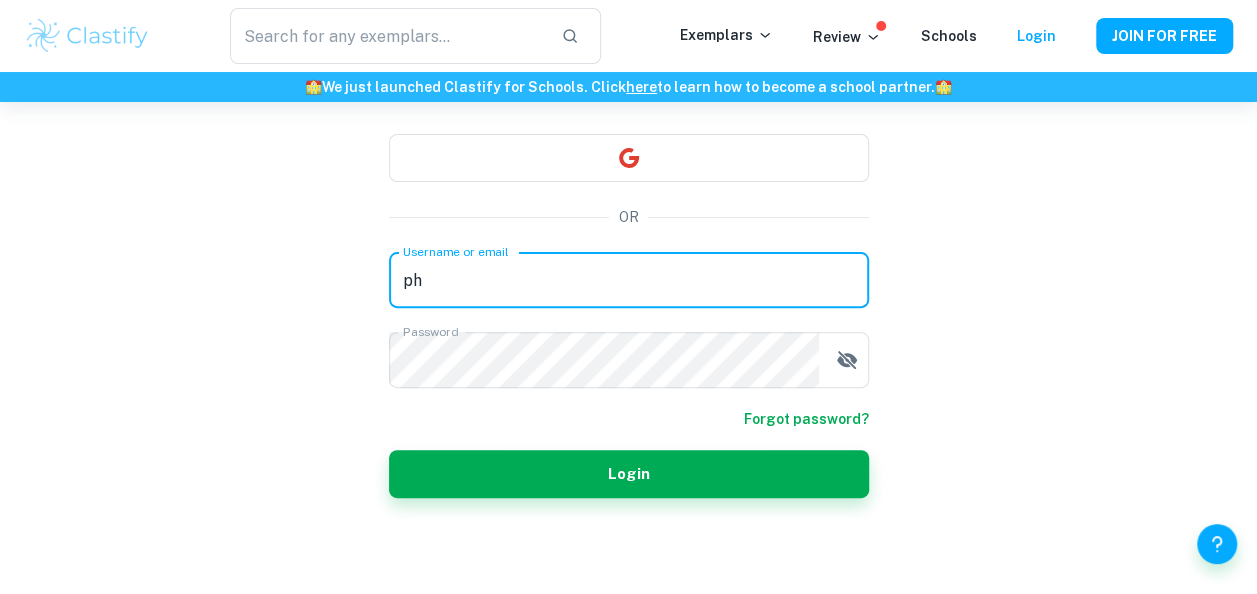 type on "p" 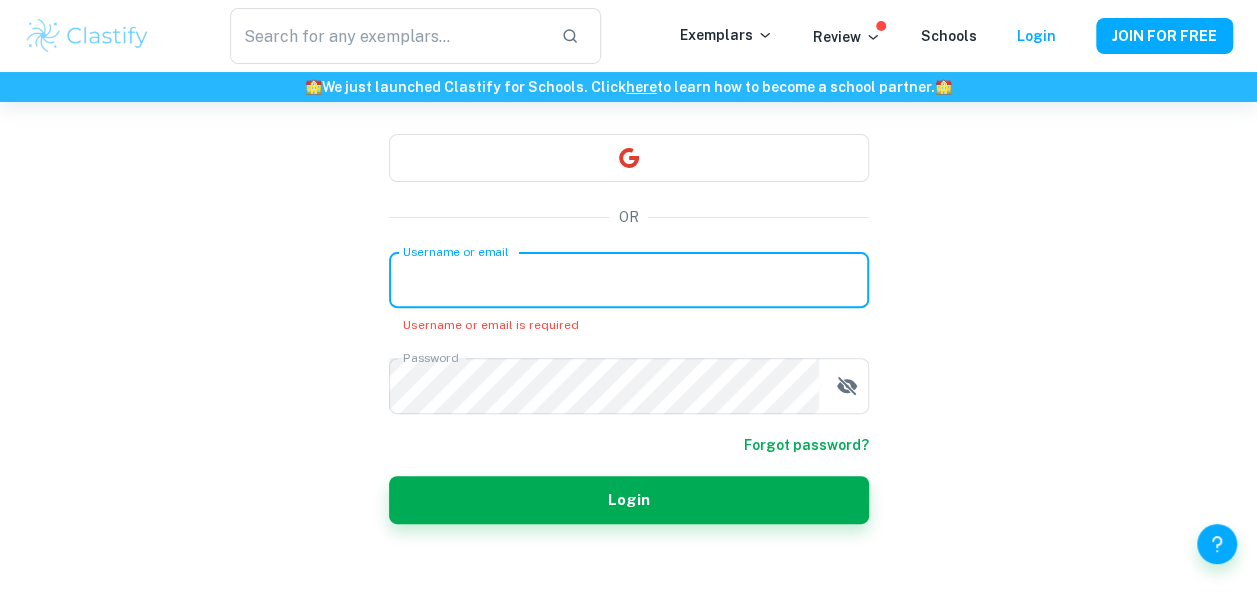 click on "Username or email" at bounding box center [629, 280] 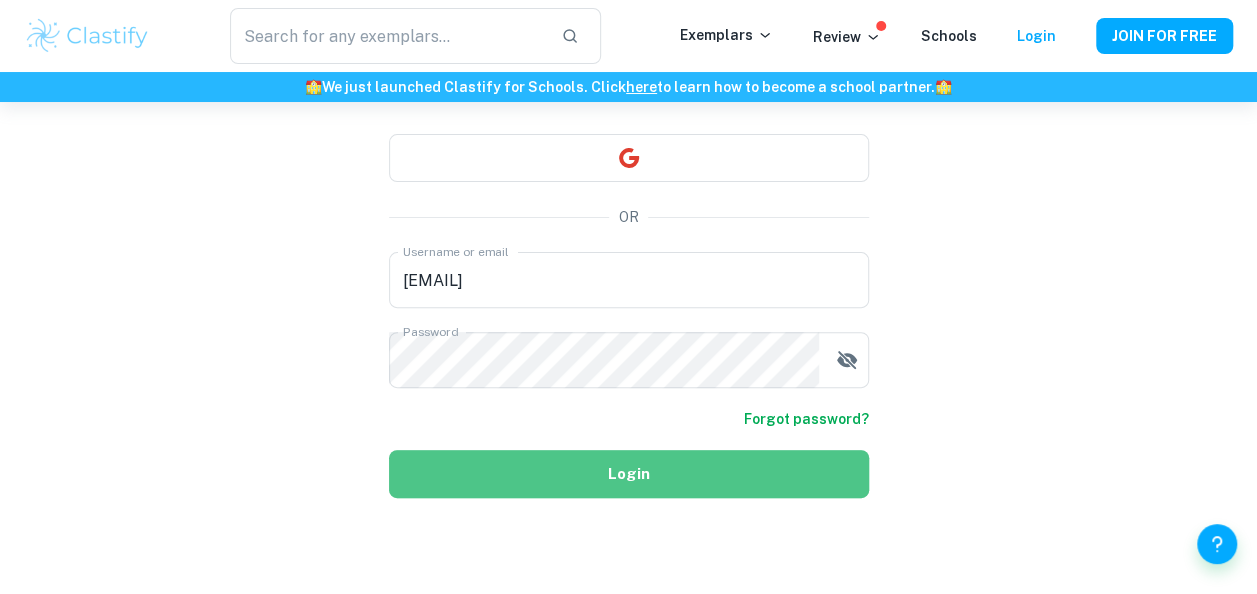 click on "Login" at bounding box center (629, 474) 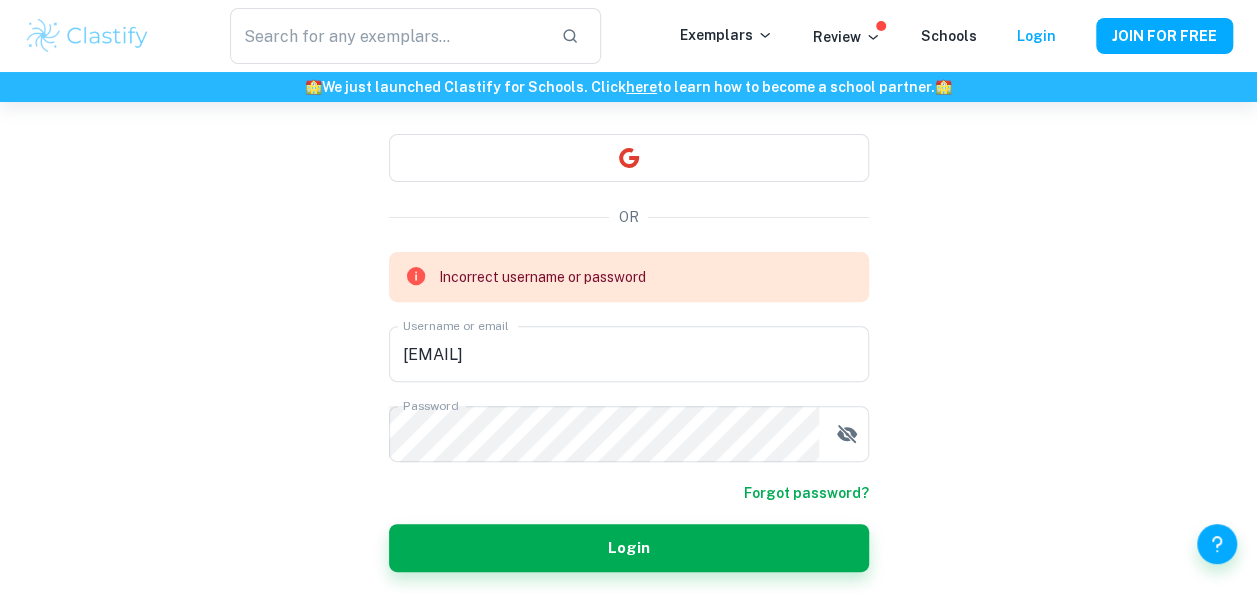 scroll, scrollTop: 83, scrollLeft: 0, axis: vertical 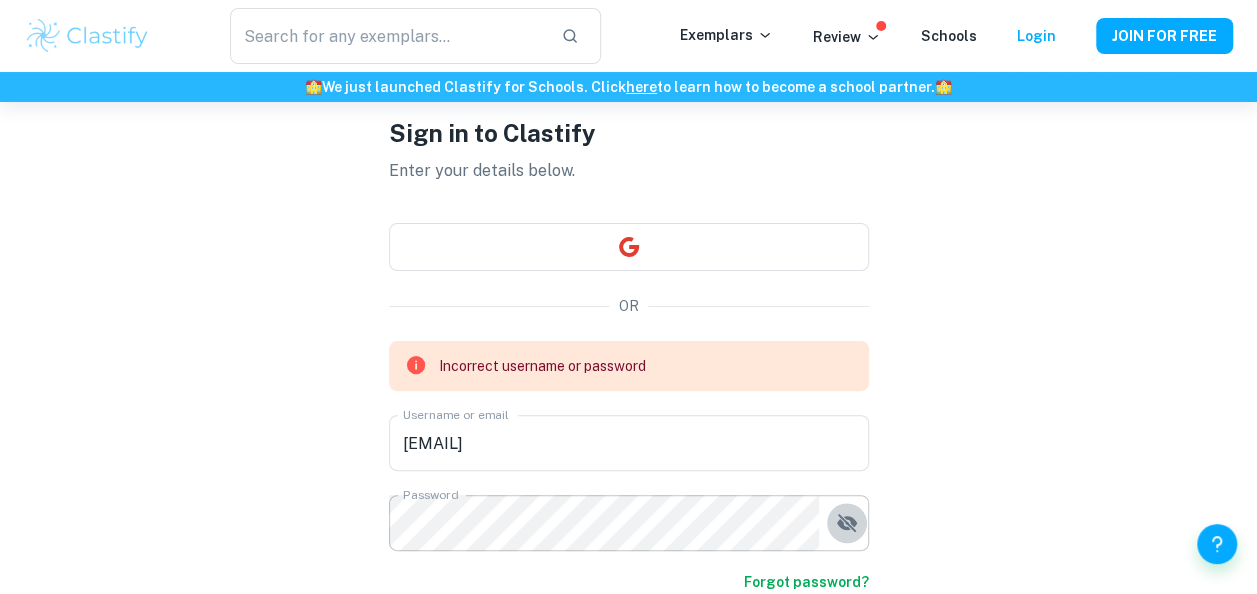 click at bounding box center [847, 523] 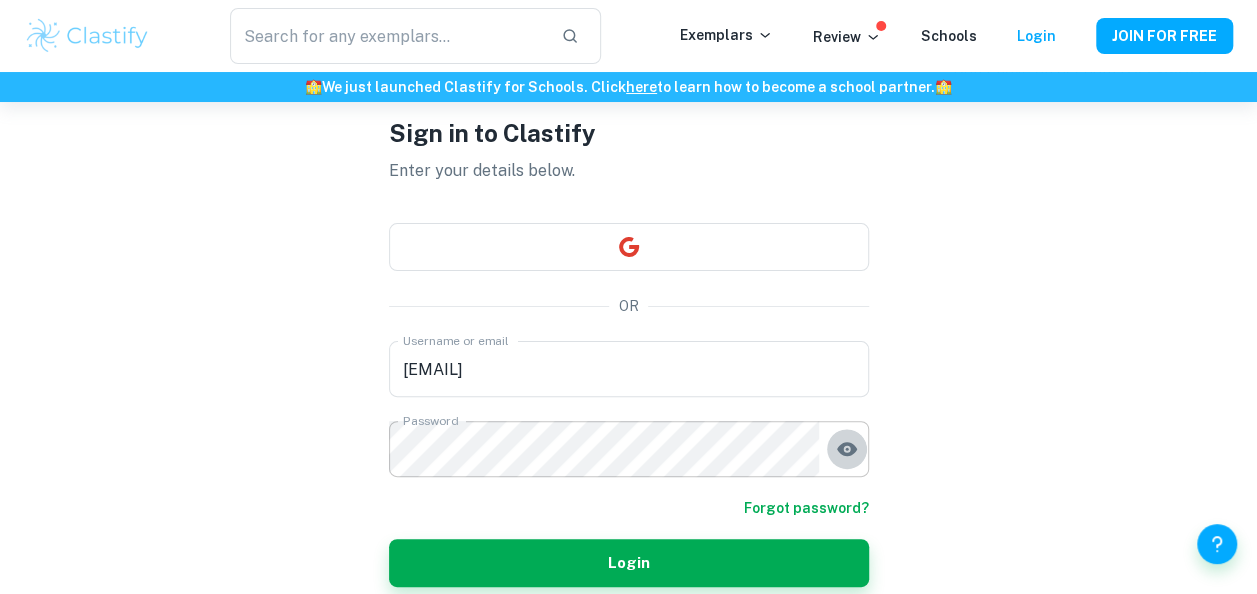 click 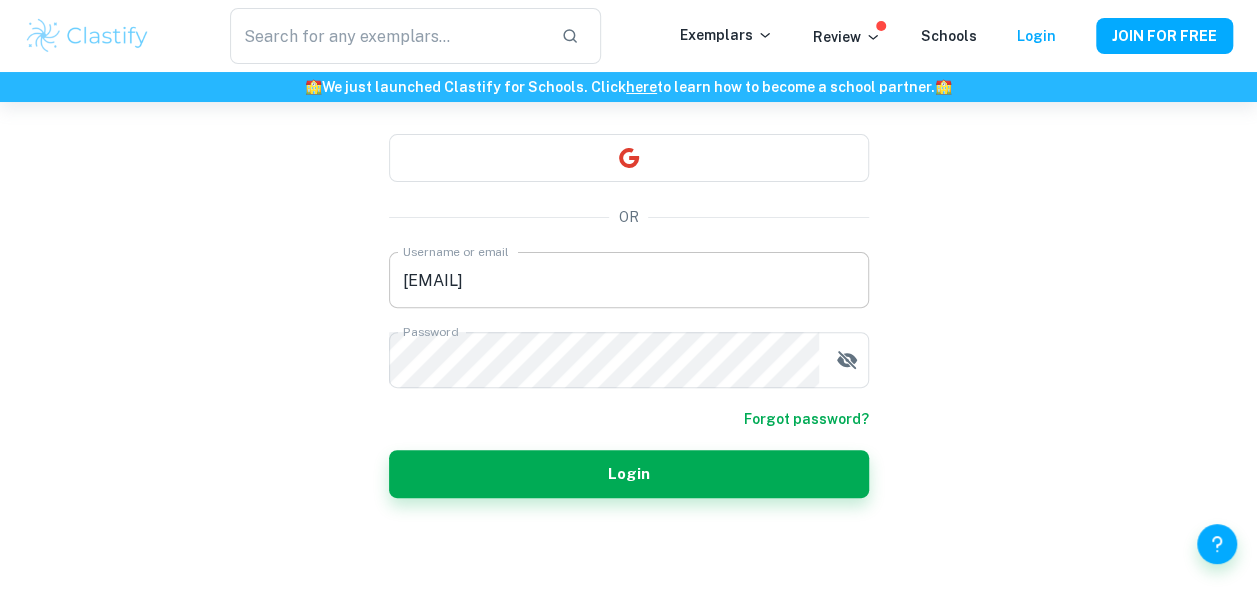 scroll, scrollTop: 0, scrollLeft: 0, axis: both 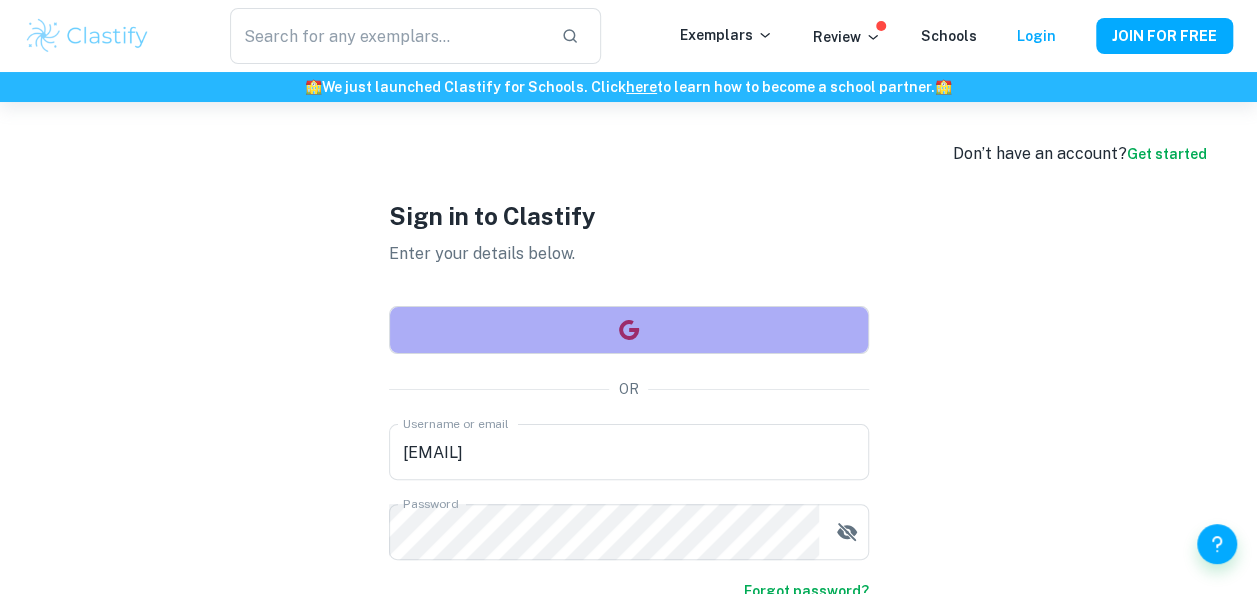 click at bounding box center (629, 330) 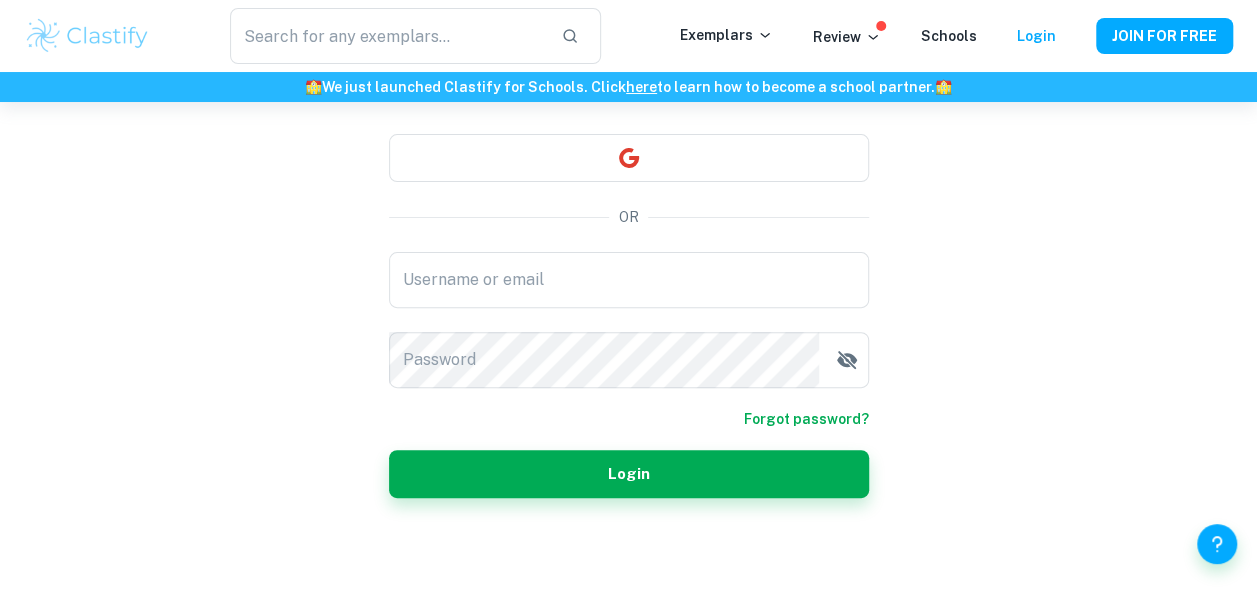 scroll, scrollTop: 0, scrollLeft: 0, axis: both 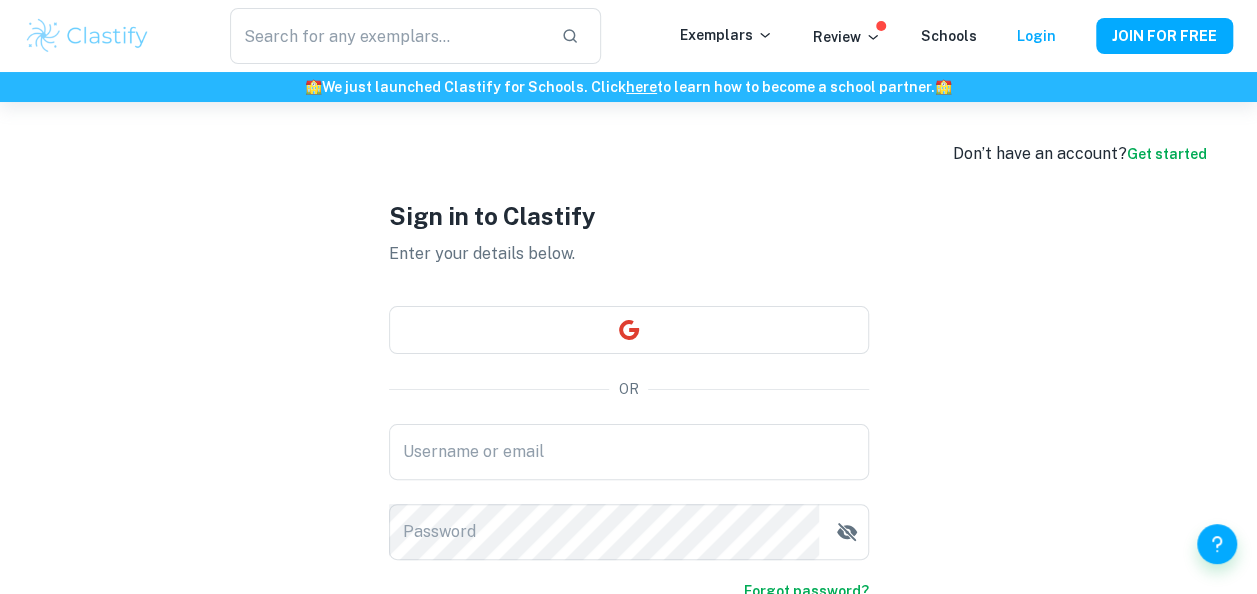 click on "Don’t have an account?   Get started" at bounding box center [1080, 154] 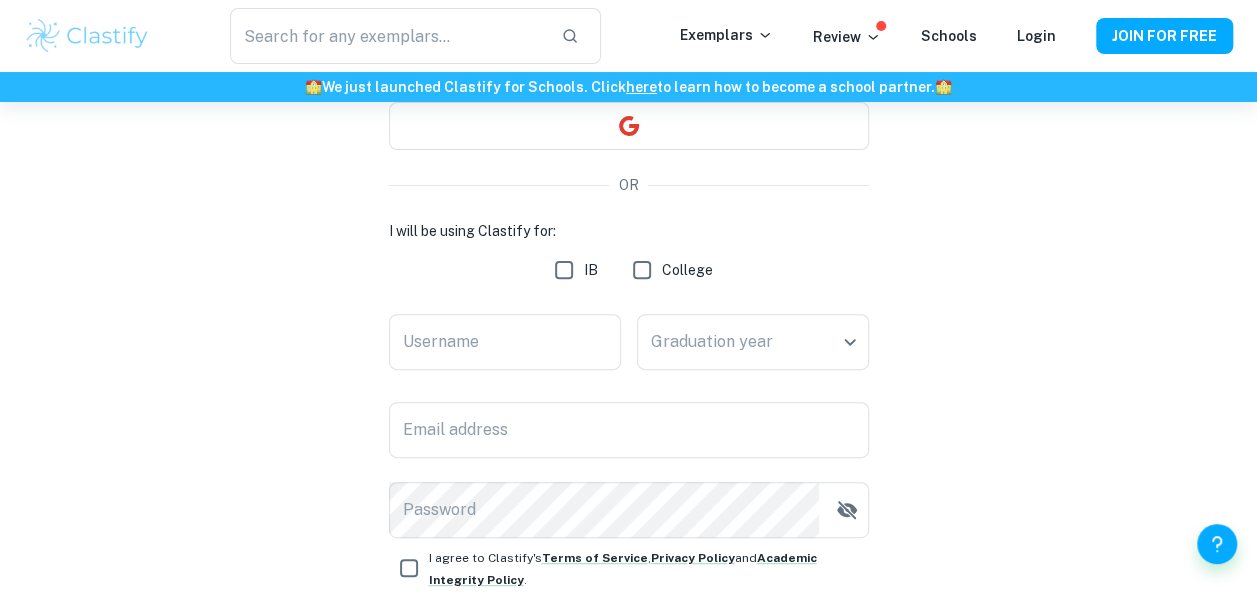 scroll, scrollTop: 317, scrollLeft: 0, axis: vertical 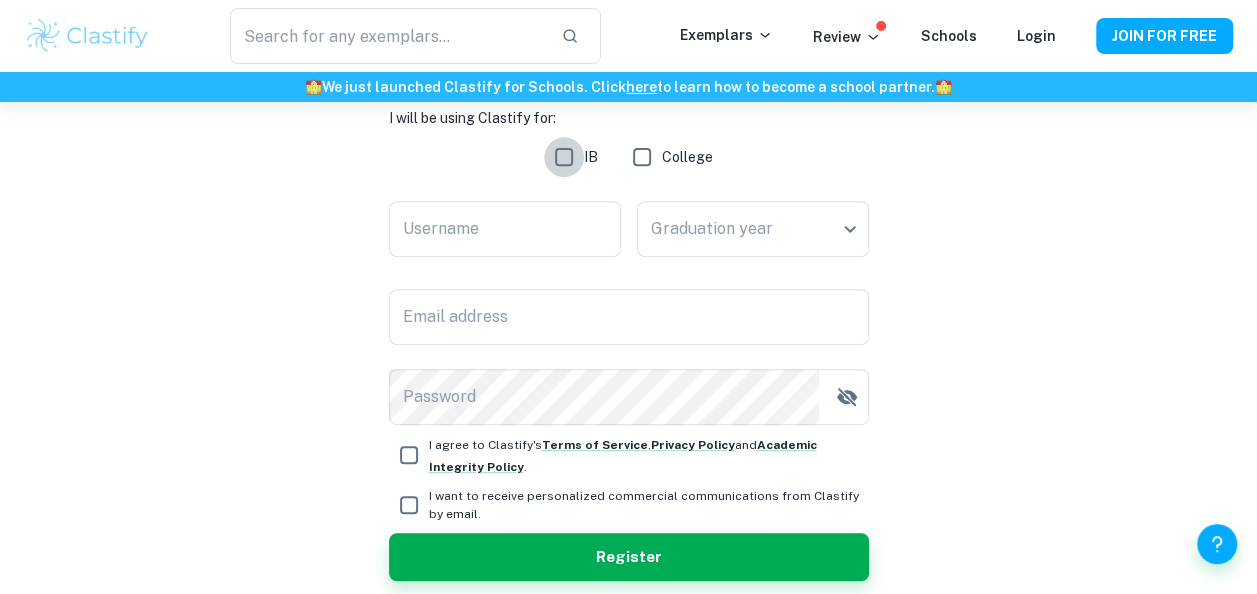 click on "IB" at bounding box center [564, 157] 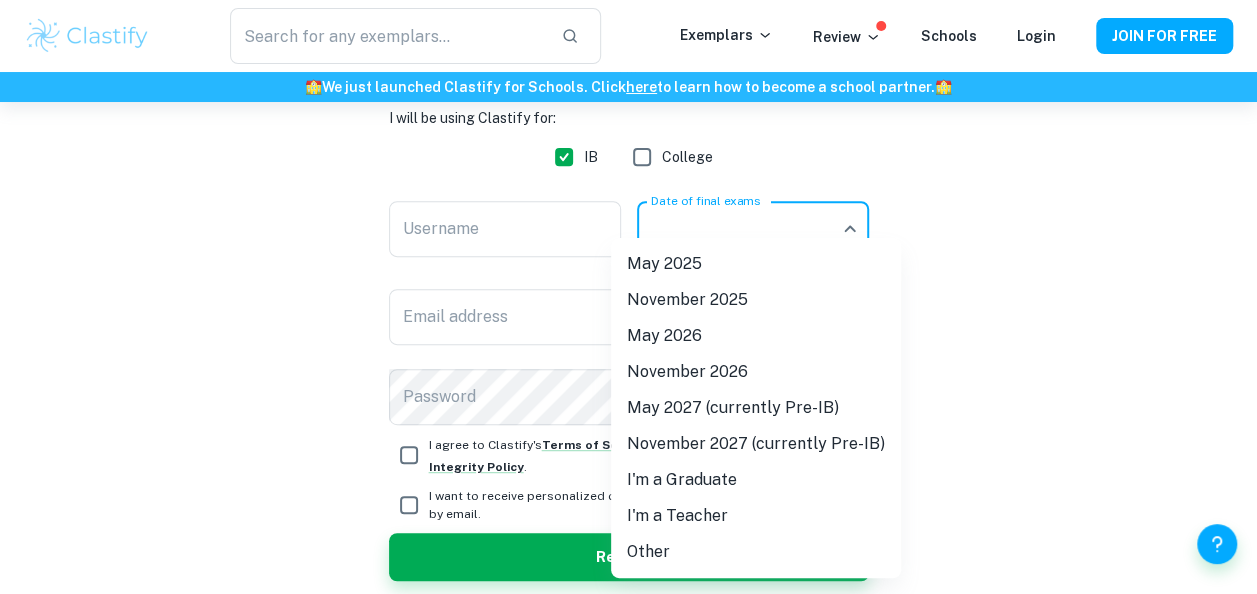 click on "We value your privacy We use cookies to enhance your browsing experience, serve personalised ads or content, and analyse our traffic. By clicking "Accept All", you consent to our use of cookies.   Cookie Policy Customise   Reject All   Accept All   Customise Consent Preferences   We use cookies to help you navigate efficiently and perform certain functions. You will find detailed information about all cookies under each consent category below. The cookies that are categorised as "Necessary" are stored on your browser as they are essential for enabling the basic functionalities of the site. ...  Show more For more information on how Google's third-party cookies operate and handle your data, see:   Google Privacy Policy Necessary Always Active Necessary cookies are required to enable the basic features of this site, such as providing secure log-in or adjusting your consent preferences. These cookies do not store any personally identifiable data. Functional Analytics Performance Advertisement Uncategorised" at bounding box center (628, 82) 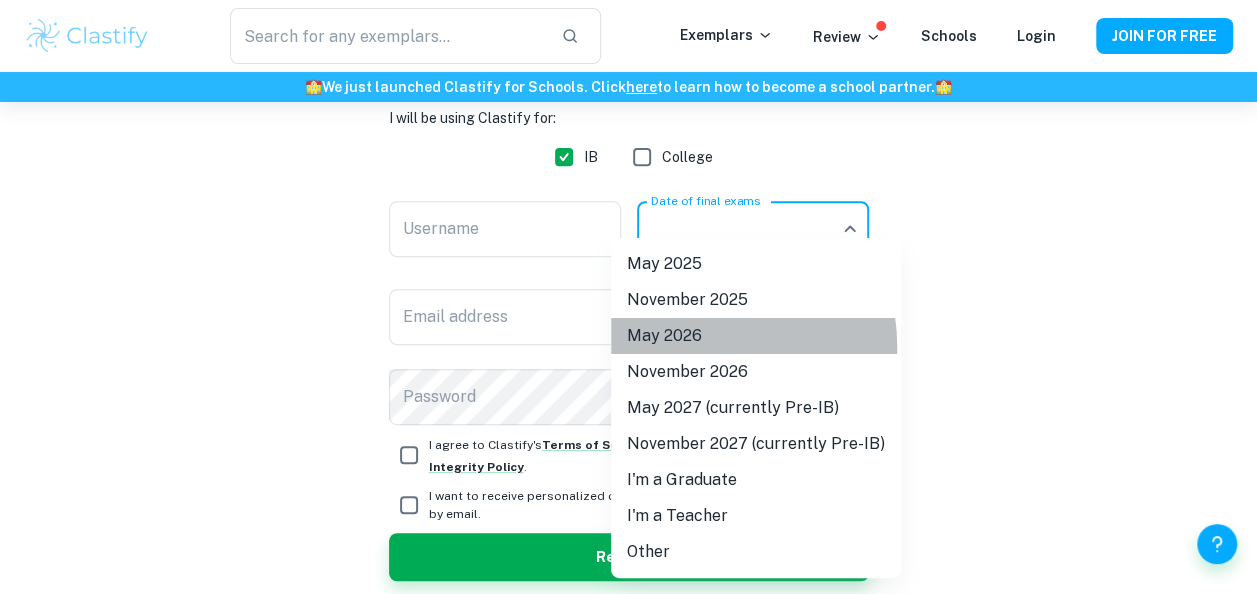 click on "May 2026" at bounding box center (756, 336) 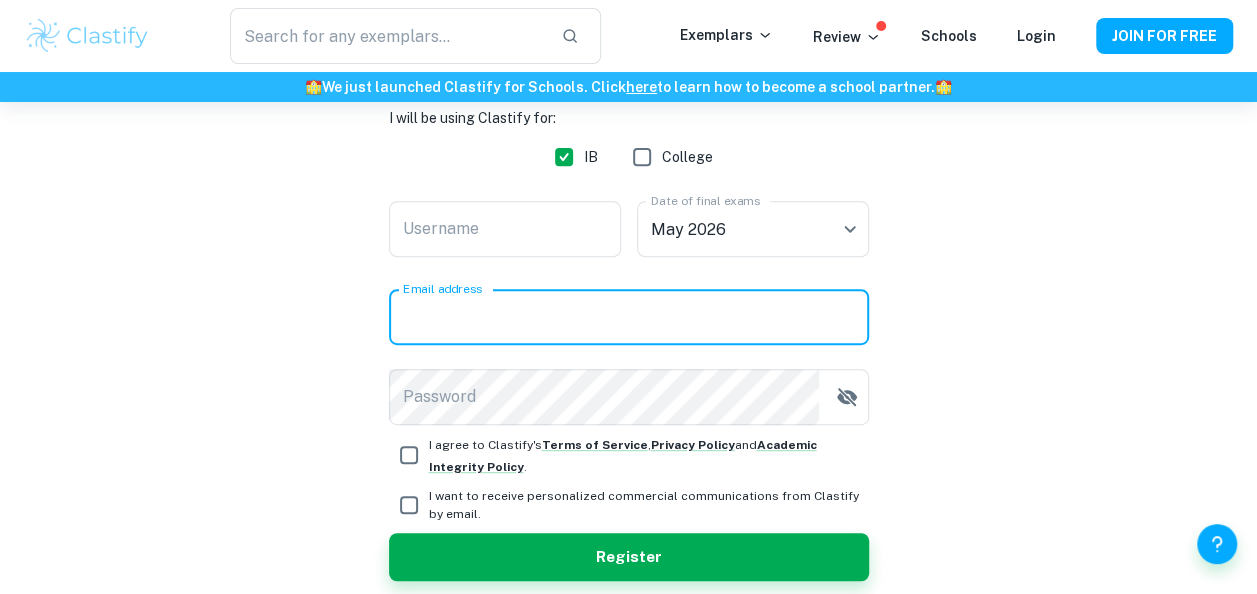 click on "Email address" at bounding box center [629, 317] 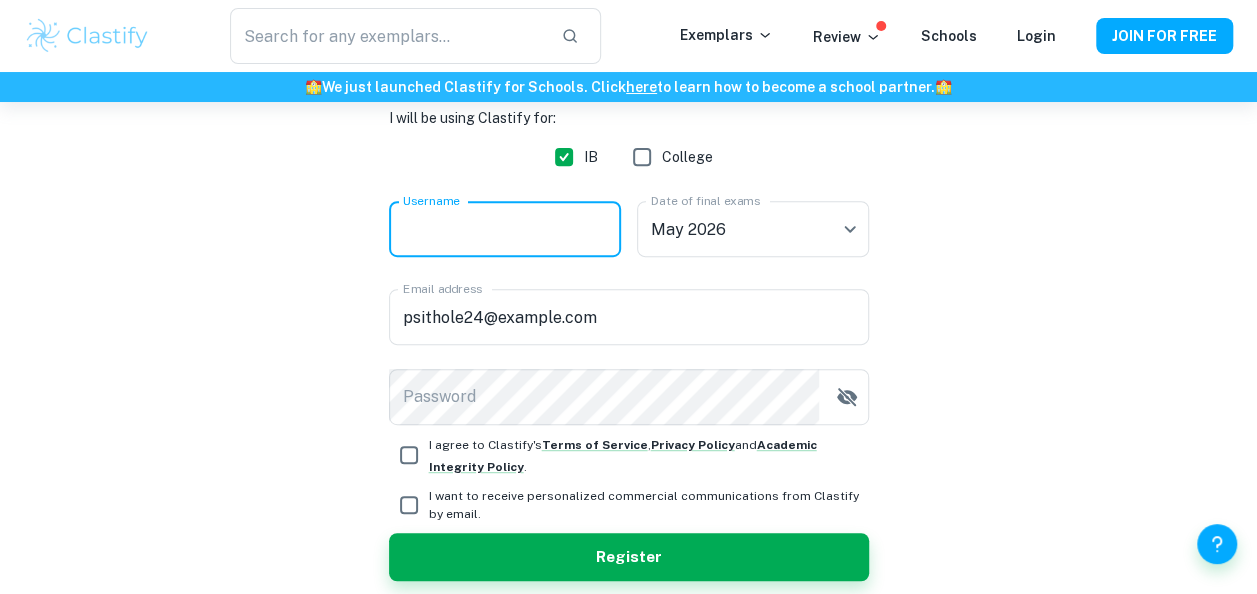 click on "Username" at bounding box center (505, 229) 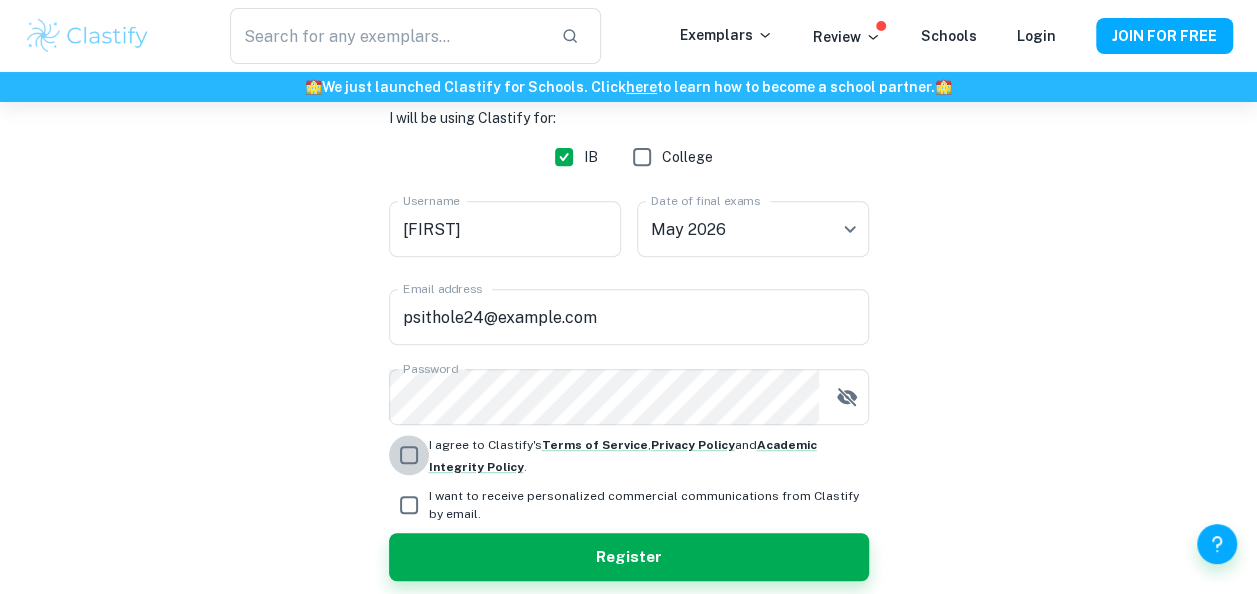 click on "I agree to Clastify's  Terms of Service ,  Privacy Policy  and  Academic Integrity Policy ." at bounding box center [409, 455] 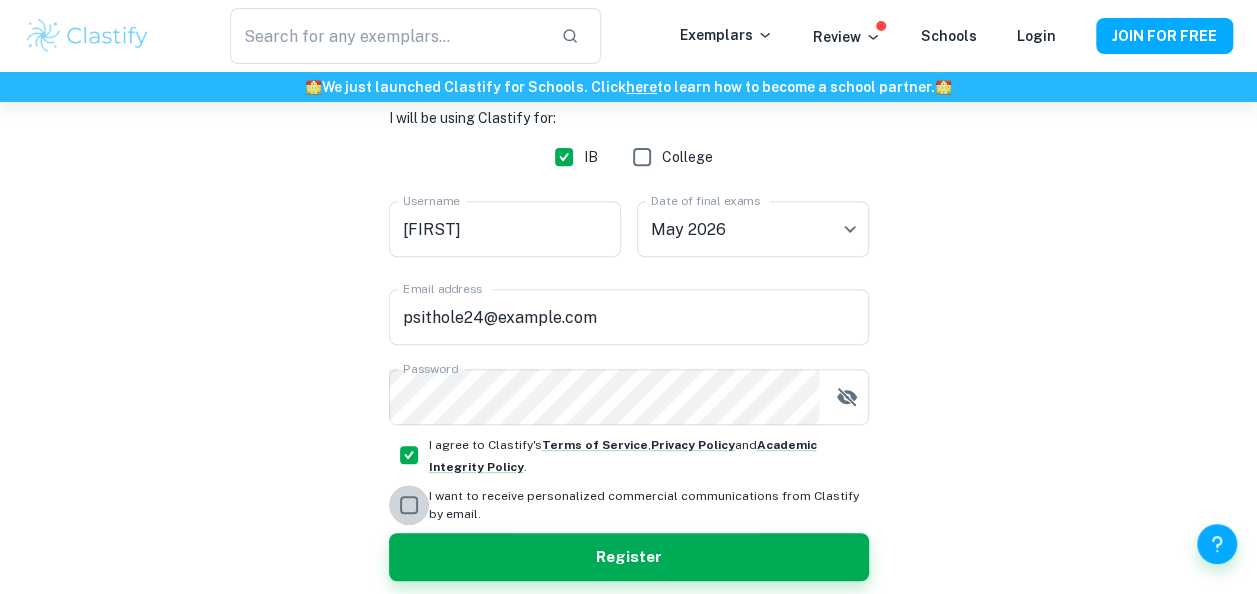 click on "I want to receive personalized commercial communications from Clastify by email." at bounding box center (409, 505) 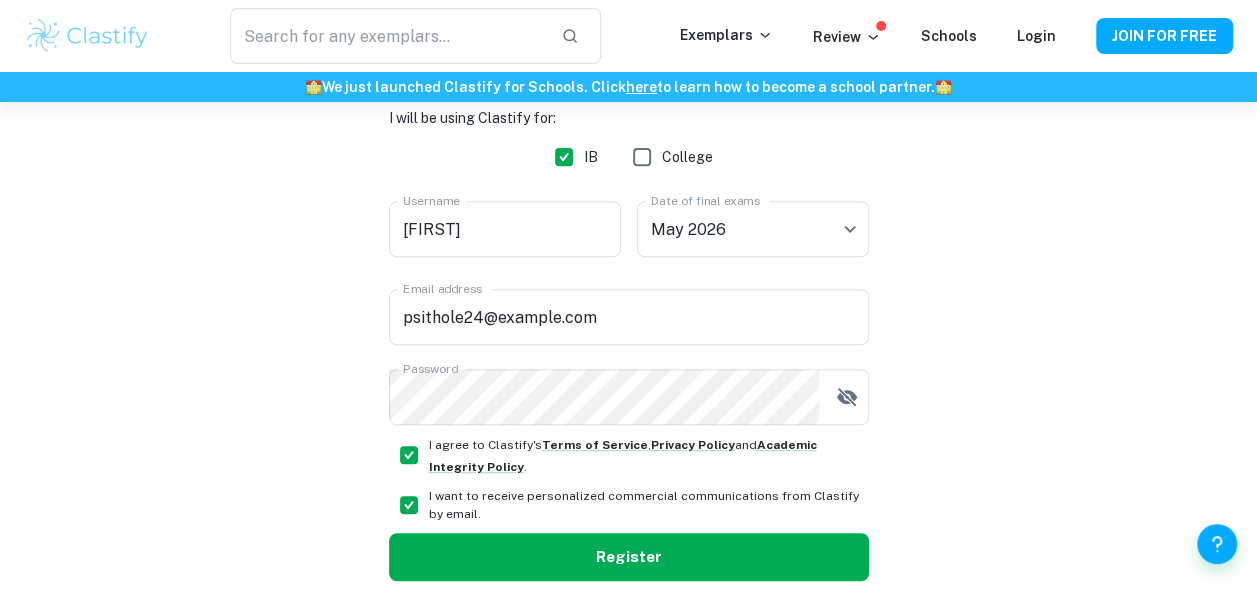 click on "Register" at bounding box center [629, 557] 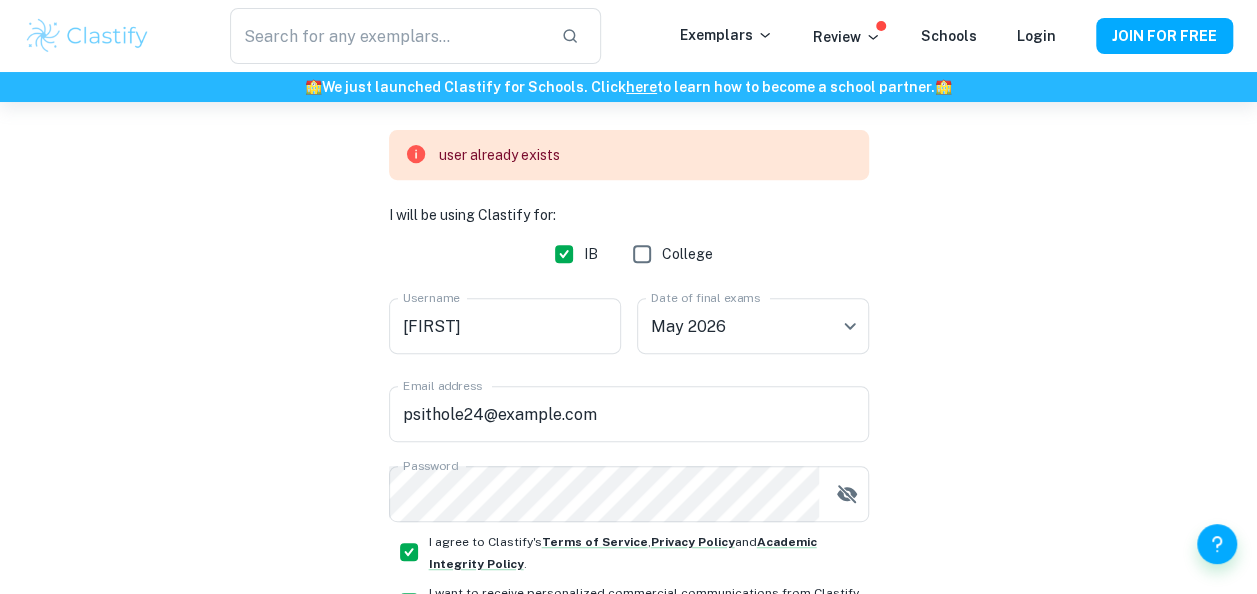 scroll, scrollTop: 285, scrollLeft: 0, axis: vertical 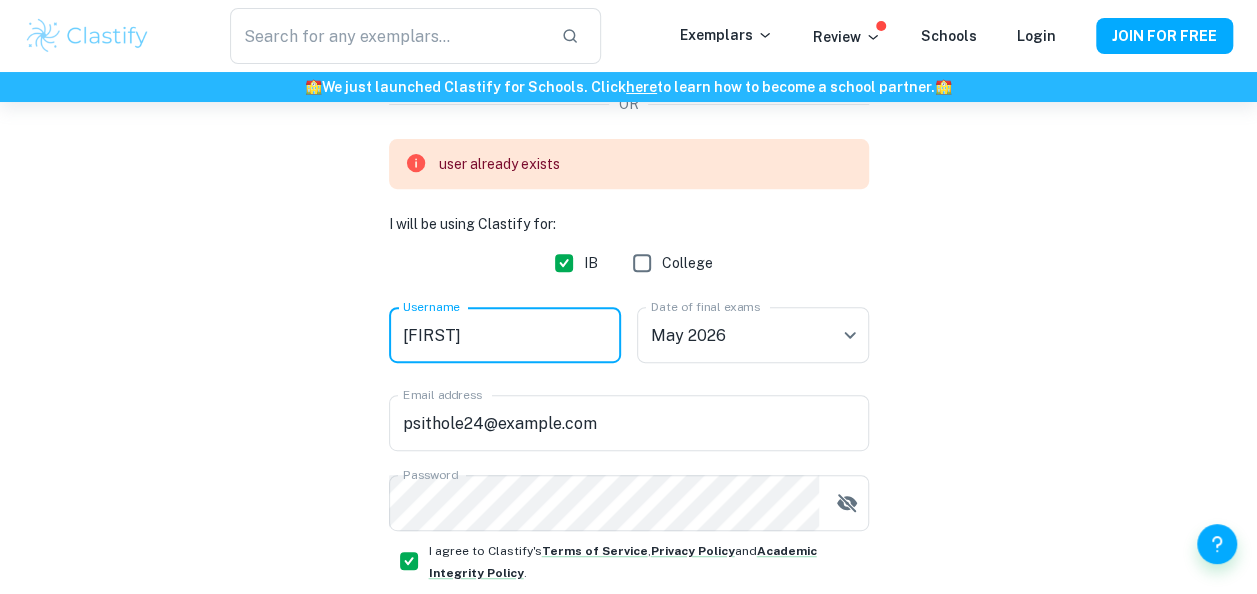 click on "[FIRST]" at bounding box center [505, 335] 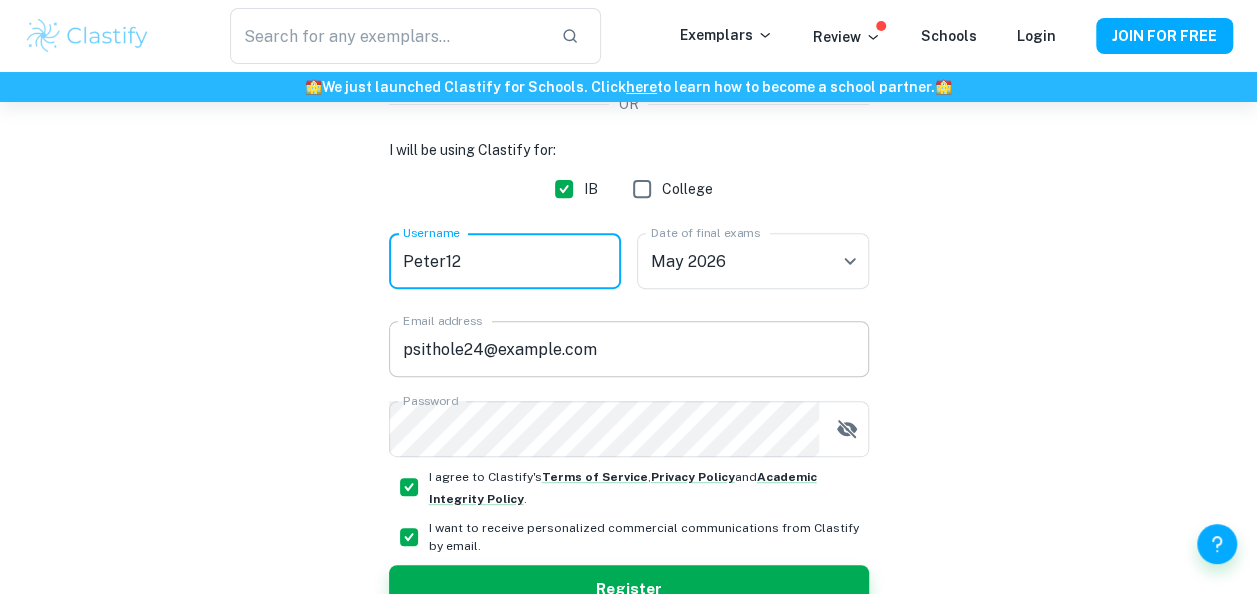 scroll, scrollTop: 400, scrollLeft: 0, axis: vertical 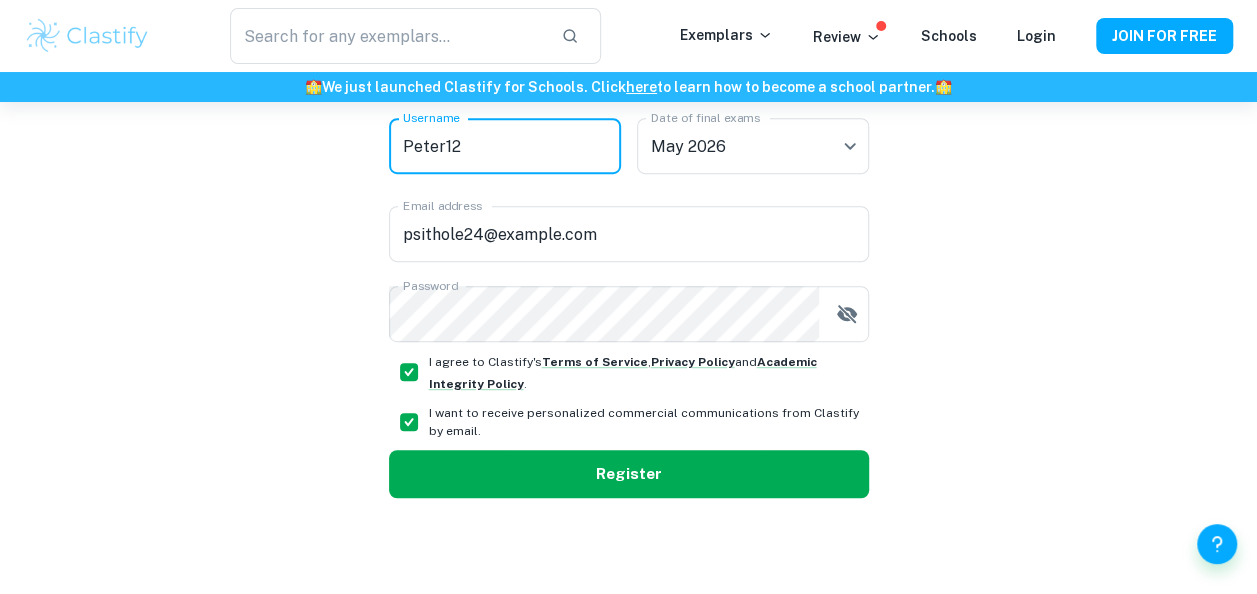 type on "Peter12" 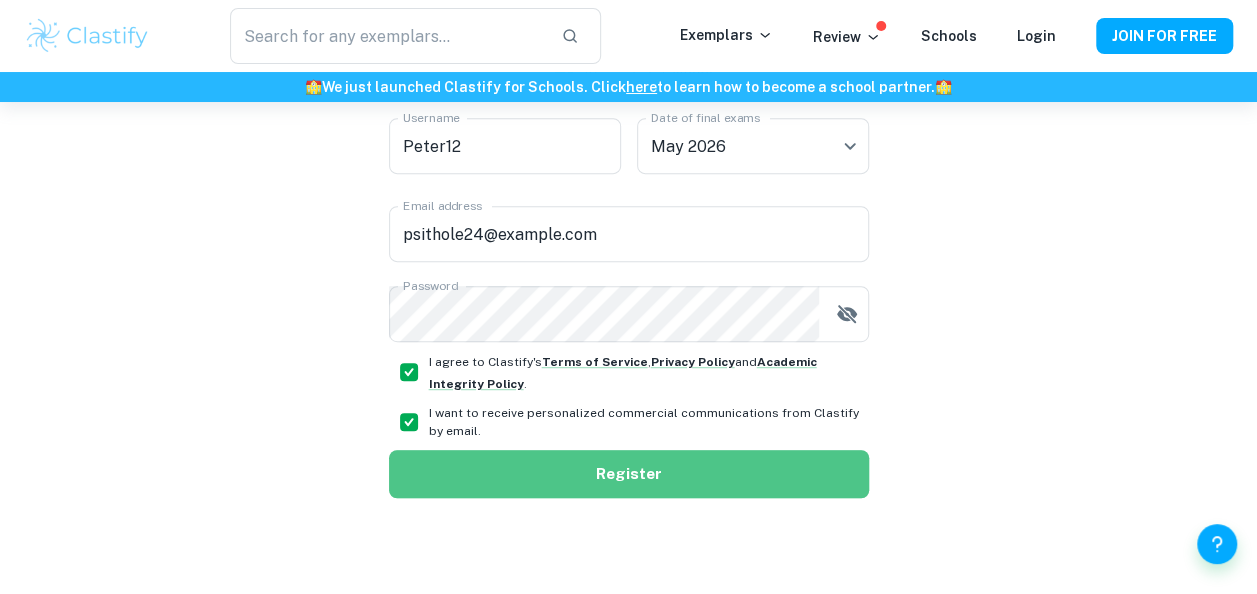 click on "Register" at bounding box center [629, 474] 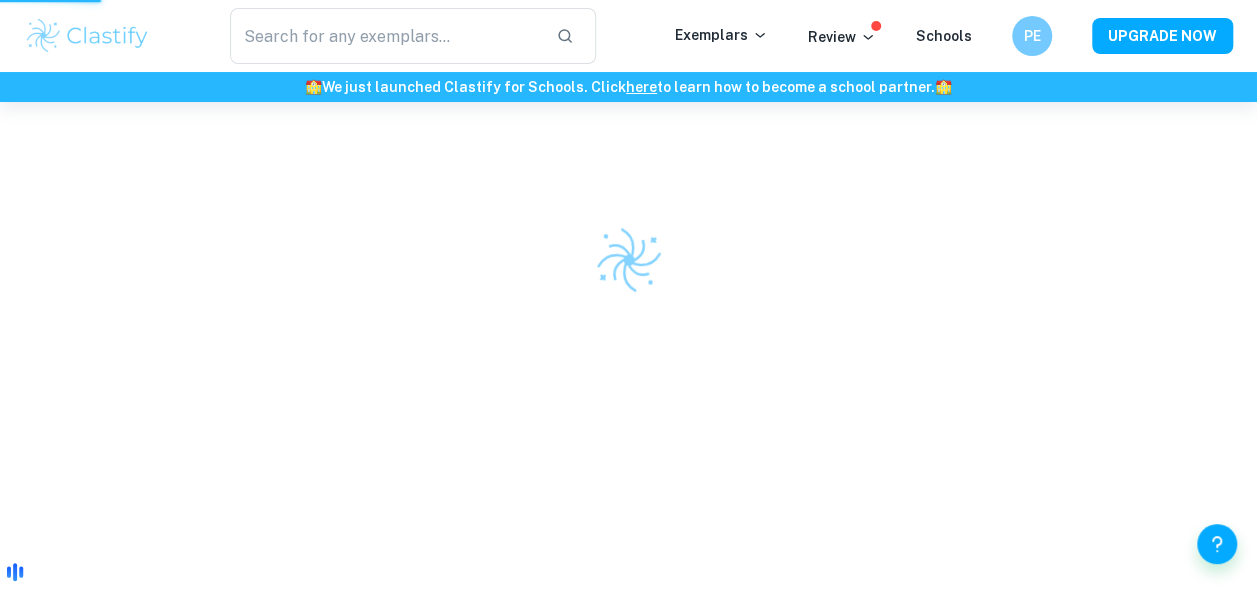 scroll, scrollTop: 102, scrollLeft: 0, axis: vertical 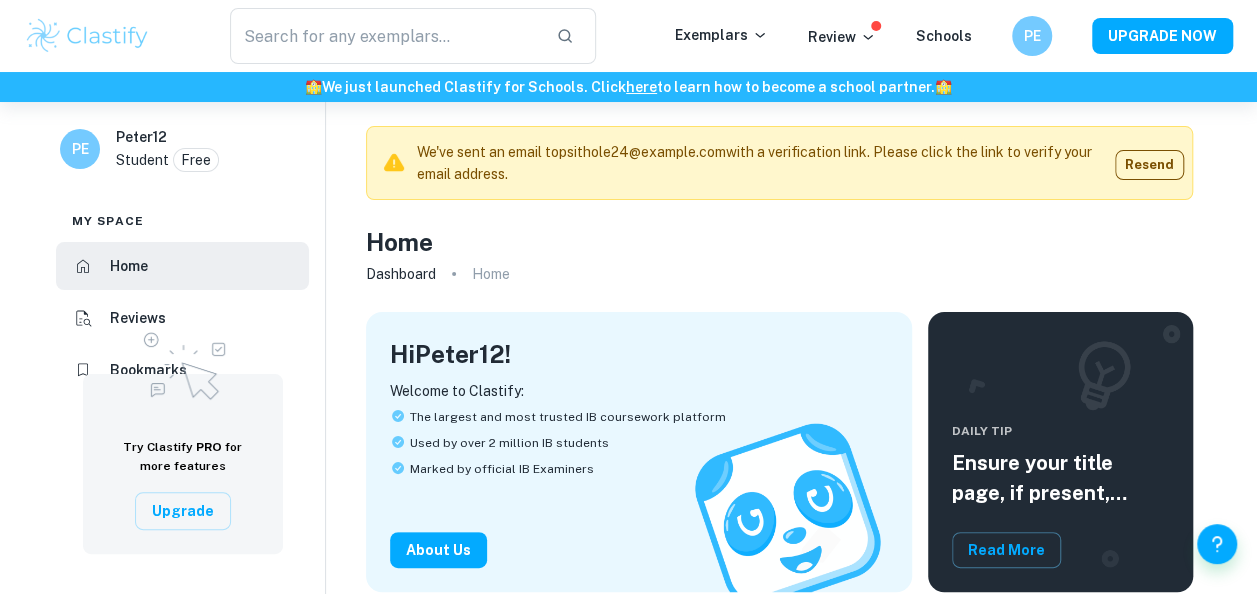click on "Home" at bounding box center [779, 242] 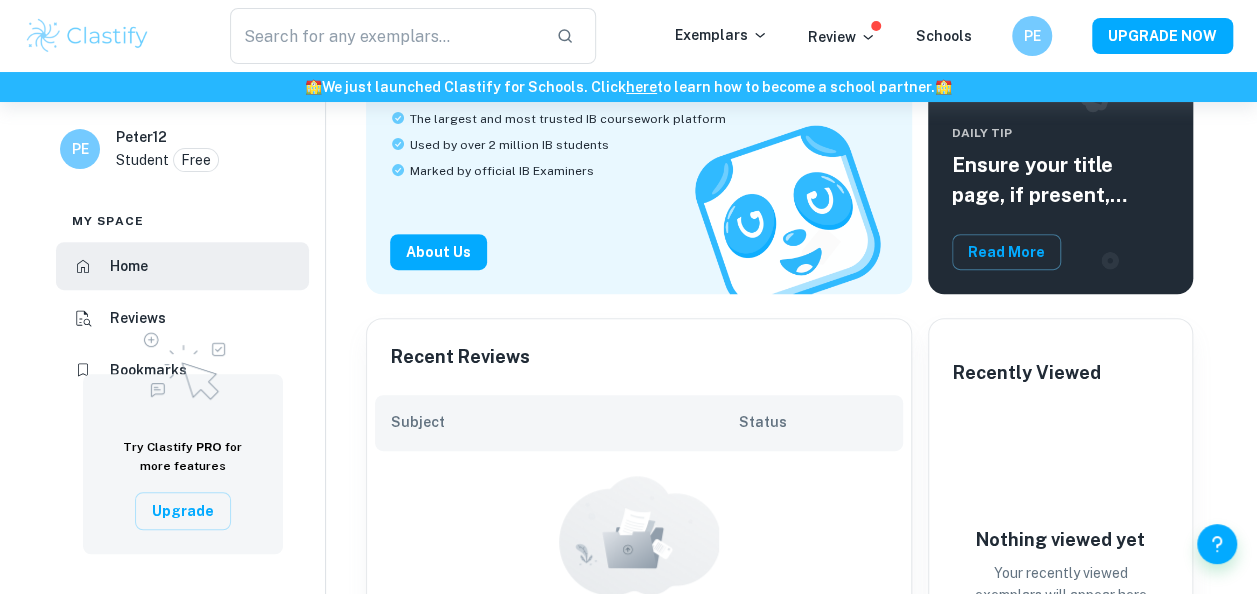 scroll, scrollTop: 0, scrollLeft: 0, axis: both 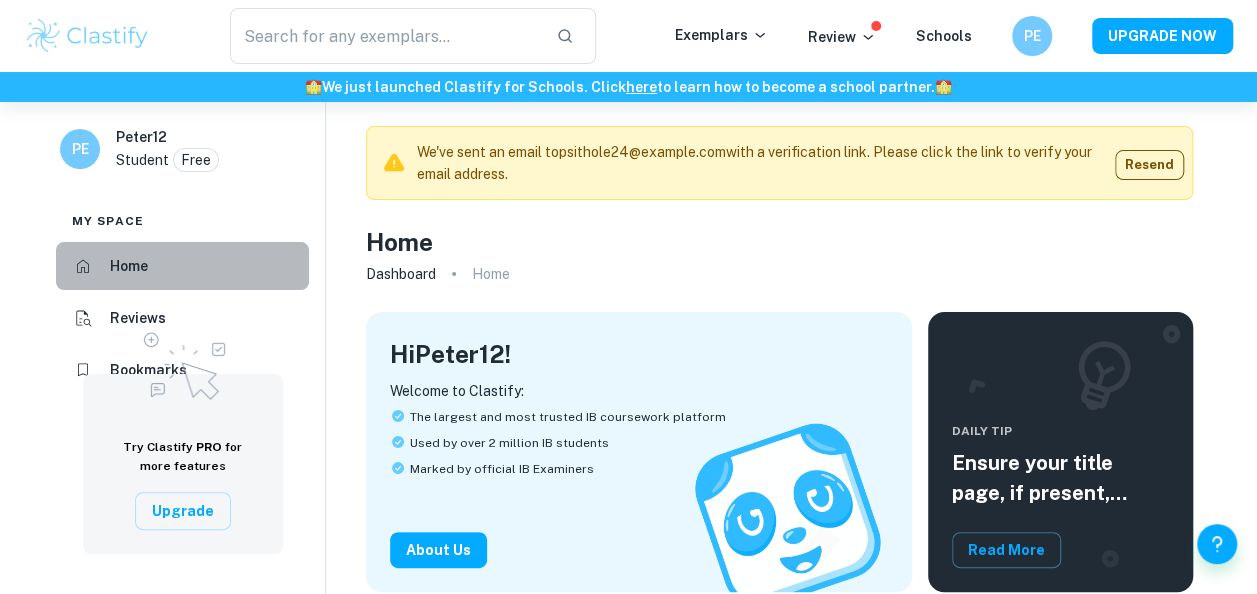 click on "Home" at bounding box center (182, 266) 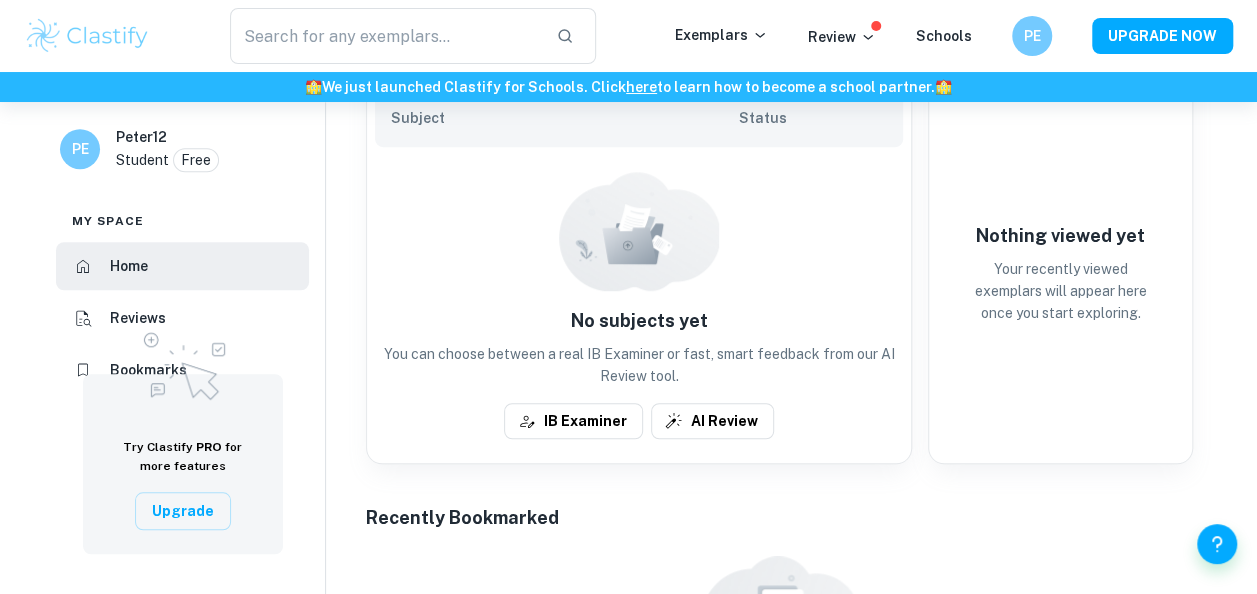 scroll, scrollTop: 606, scrollLeft: 0, axis: vertical 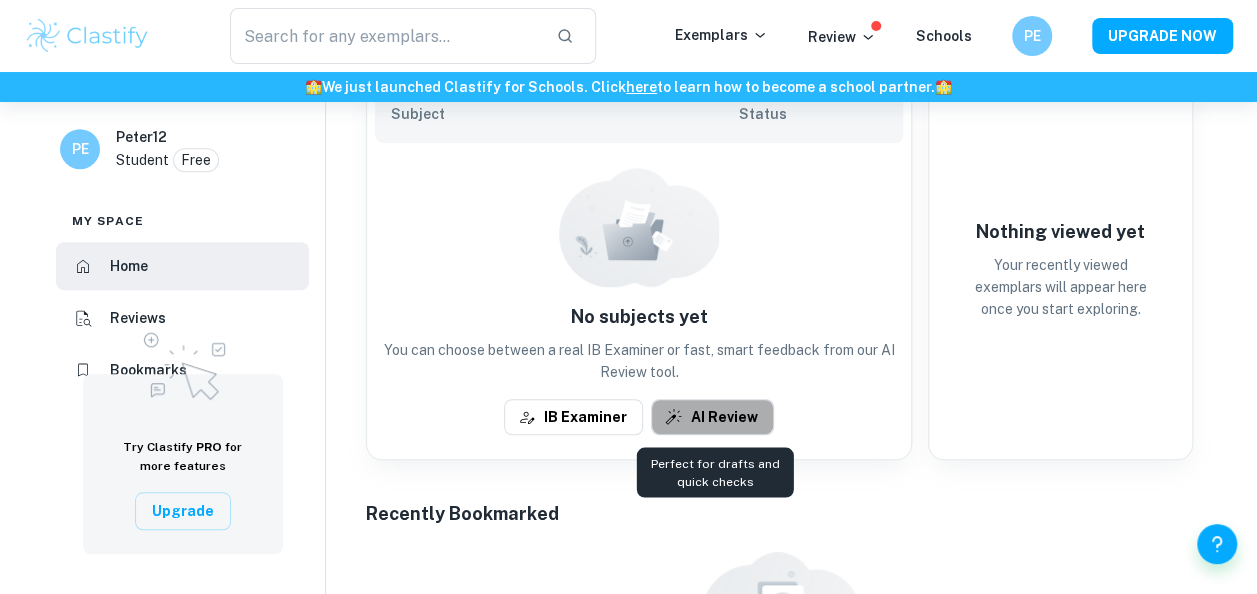 click on "AI Review" at bounding box center [712, 417] 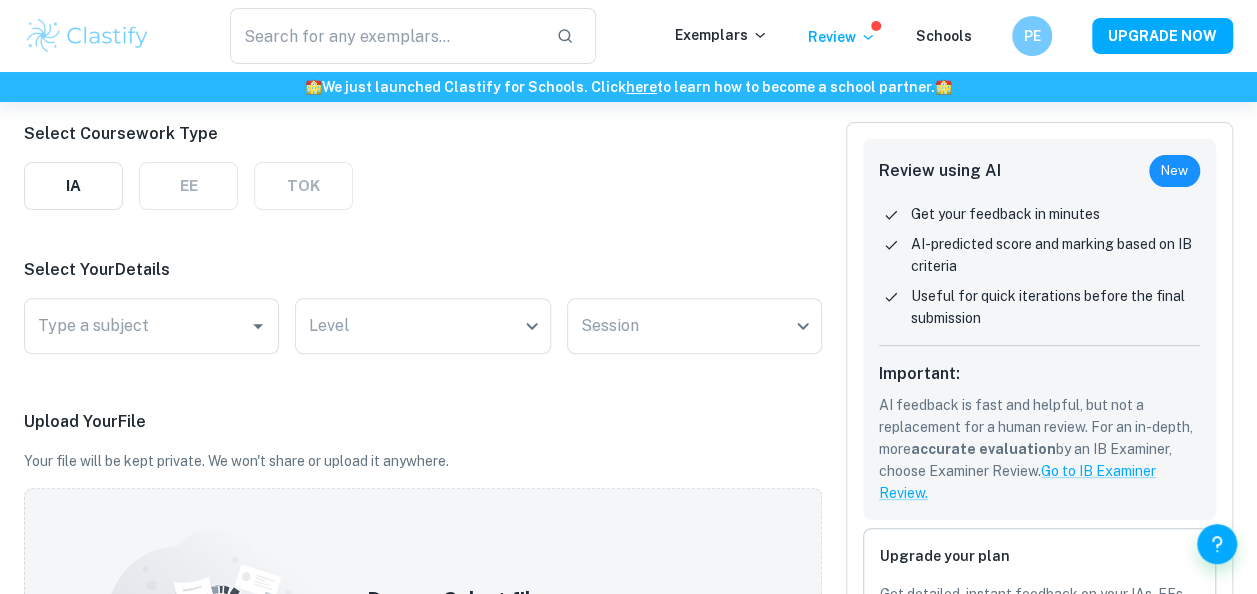 scroll, scrollTop: 255, scrollLeft: 0, axis: vertical 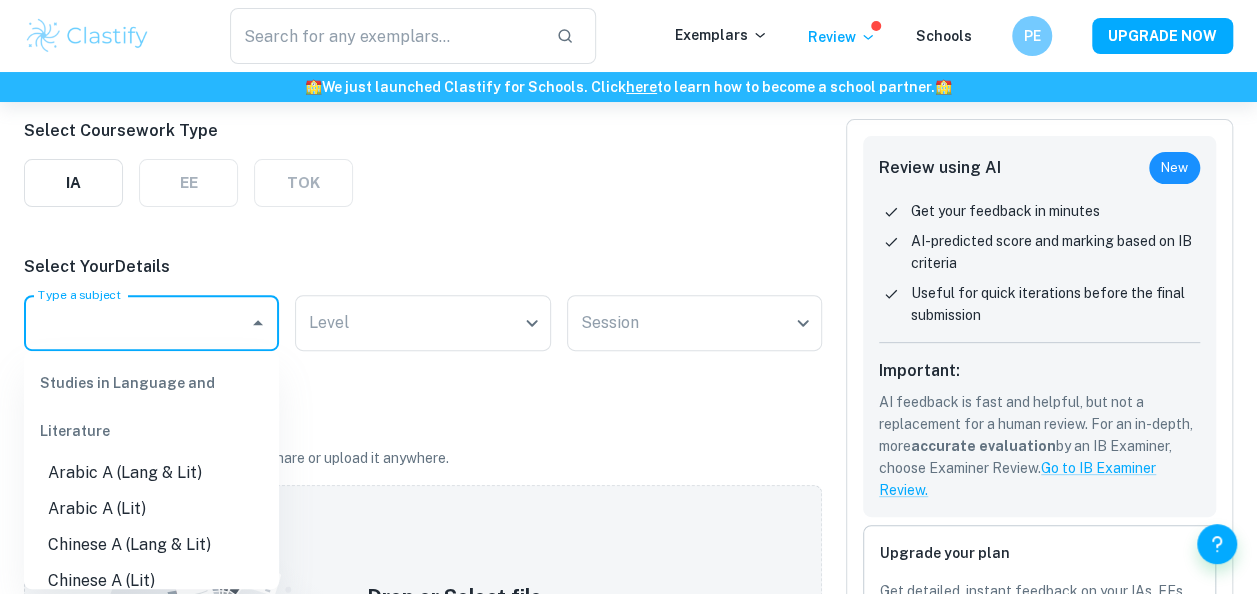 click on "Type a subject" at bounding box center (136, 323) 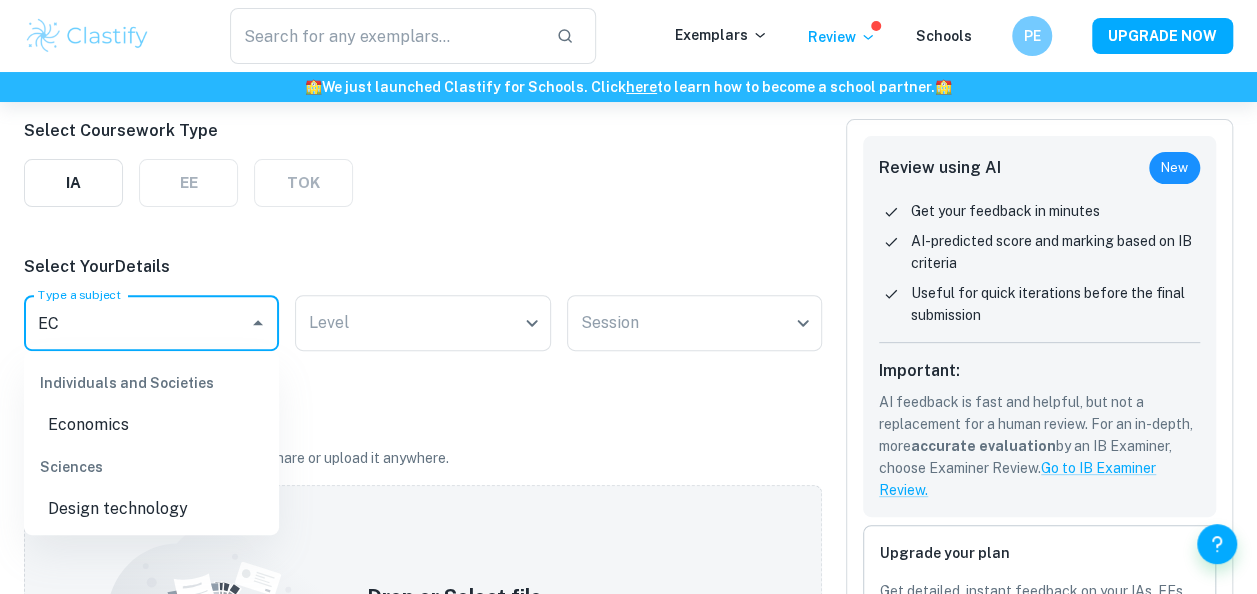 click on "Economics" at bounding box center (151, 425) 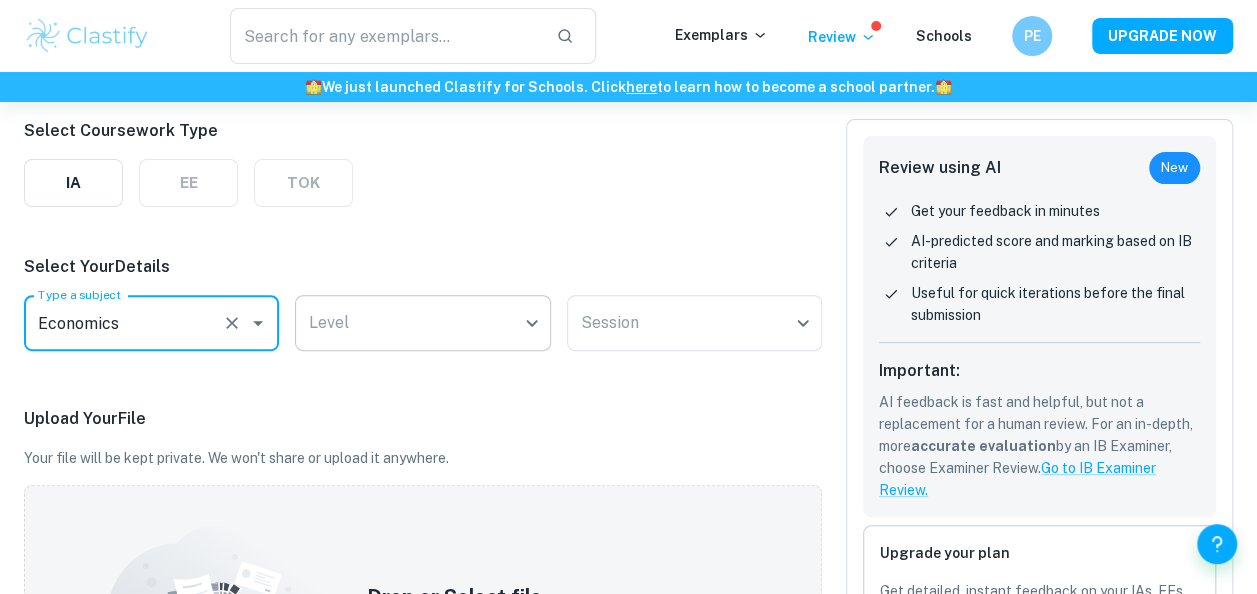 type on "Economics" 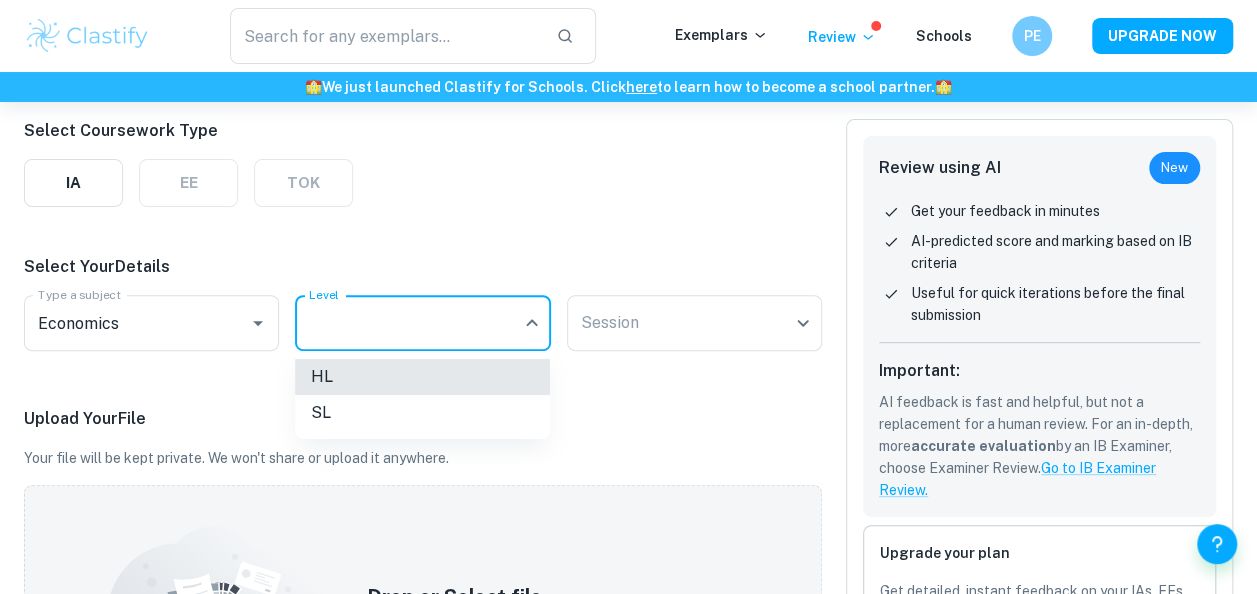 click on "We value your privacy We use cookies to enhance your browsing experience, serve personalised ads or content, and analyse our traffic. By clicking "Accept All", you consent to our use of cookies.   Cookie Policy Customise   Reject All   Accept All   Customise Consent Preferences   We use cookies to help you navigate efficiently and perform certain functions. You will find detailed information about all cookies under each consent category below. The cookies that are categorised as "Necessary" are stored on your browser as they are essential for enabling the basic functionalities of the site. ...  Show more For more information on how Google's third-party cookies operate and handle your data, see:   Google Privacy Policy Necessary Always Active Necessary cookies are required to enable the basic features of this site, such as providing secure log-in or adjusting your consent preferences. These cookies do not store any personally identifiable data. Functional Analytics Performance Advertisement Uncategorised" at bounding box center [628, 144] 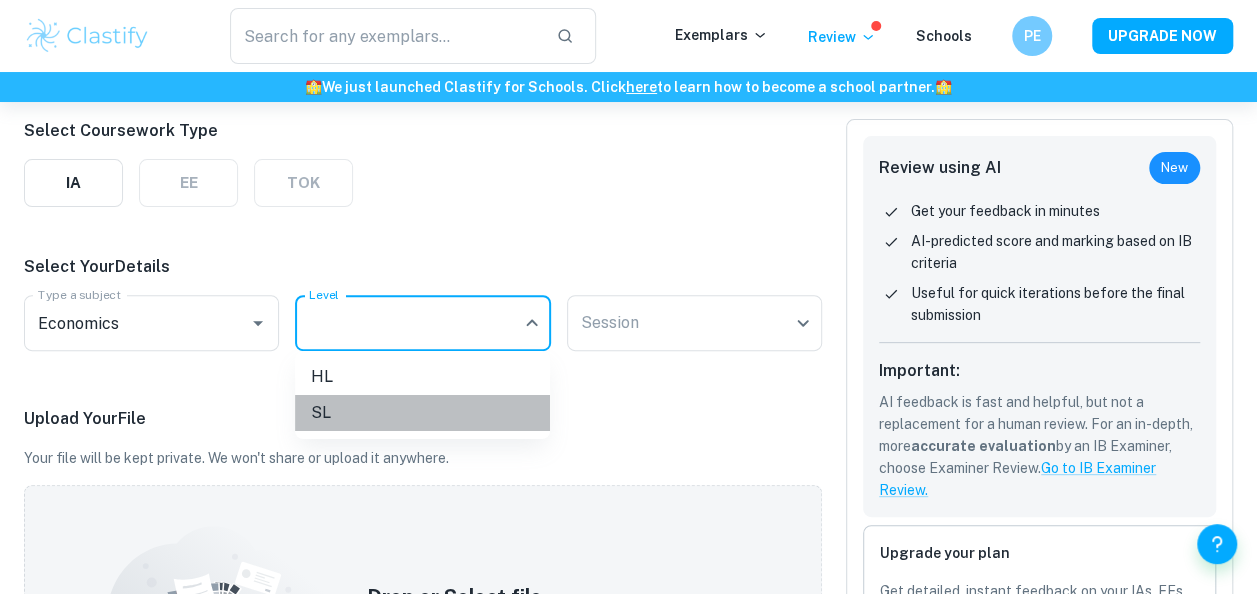 click on "SL" at bounding box center (422, 413) 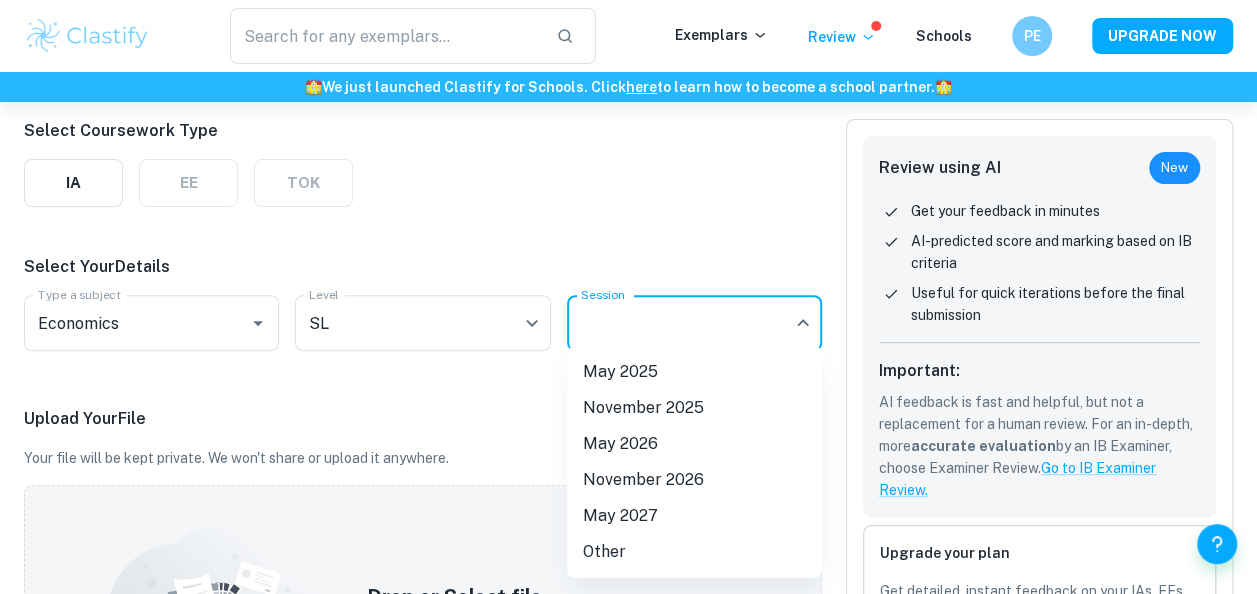 click on "We value your privacy We use cookies to enhance your browsing experience, serve personalised ads or content, and analyse our traffic. By clicking "Accept All", you consent to our use of cookies.   Cookie Policy Customise   Reject All   Accept All   Customise Consent Preferences   We use cookies to help you navigate efficiently and perform certain functions. You will find detailed information about all cookies under each consent category below. The cookies that are categorised as "Necessary" are stored on your browser as they are essential for enabling the basic functionalities of the site. ...  Show more For more information on how Google's third-party cookies operate and handle your data, see:   Google Privacy Policy Necessary Always Active Necessary cookies are required to enable the basic features of this site, such as providing secure log-in or adjusting your consent preferences. These cookies do not store any personally identifiable data. Functional Analytics Performance Advertisement Uncategorised" at bounding box center [628, 144] 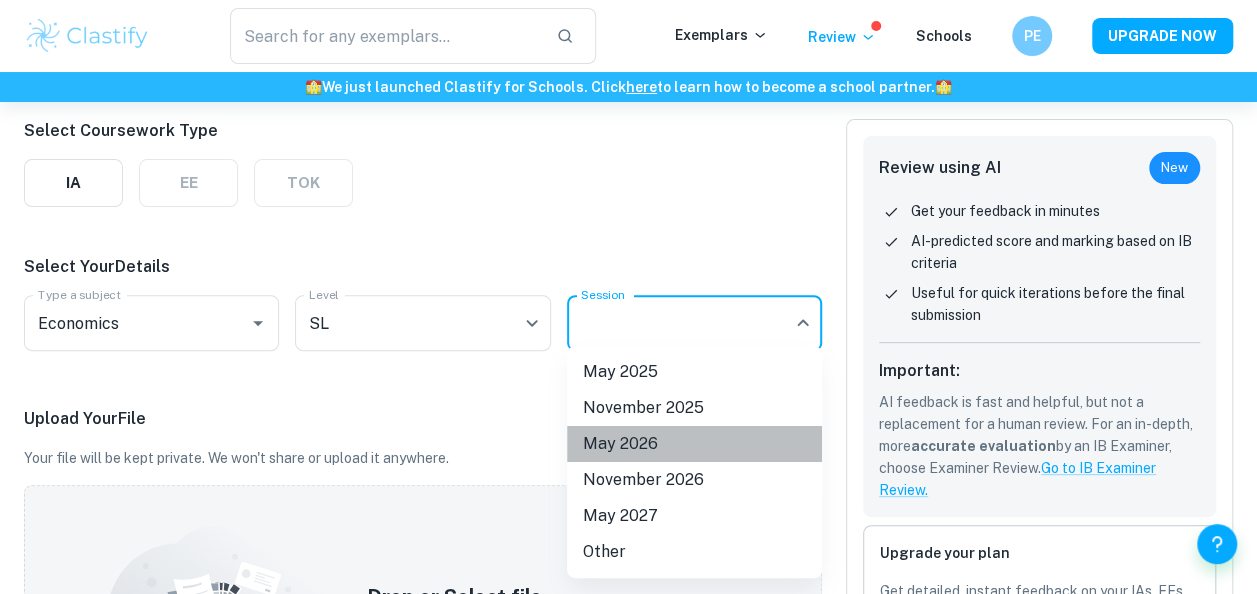 click on "May 2026" at bounding box center (694, 444) 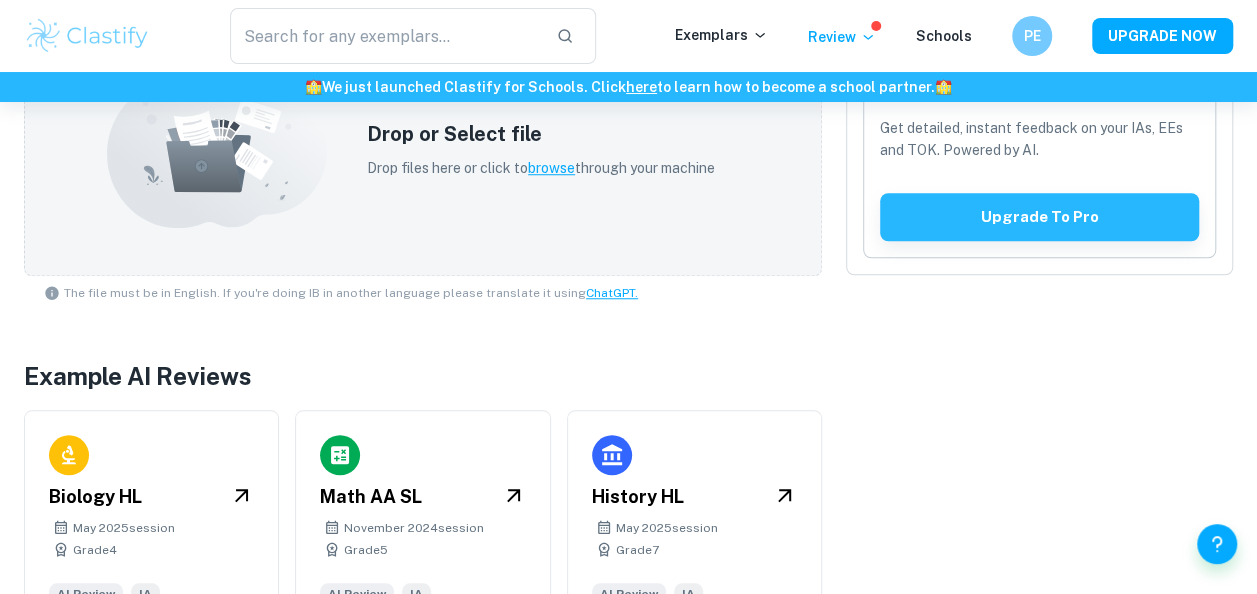 scroll, scrollTop: 776, scrollLeft: 0, axis: vertical 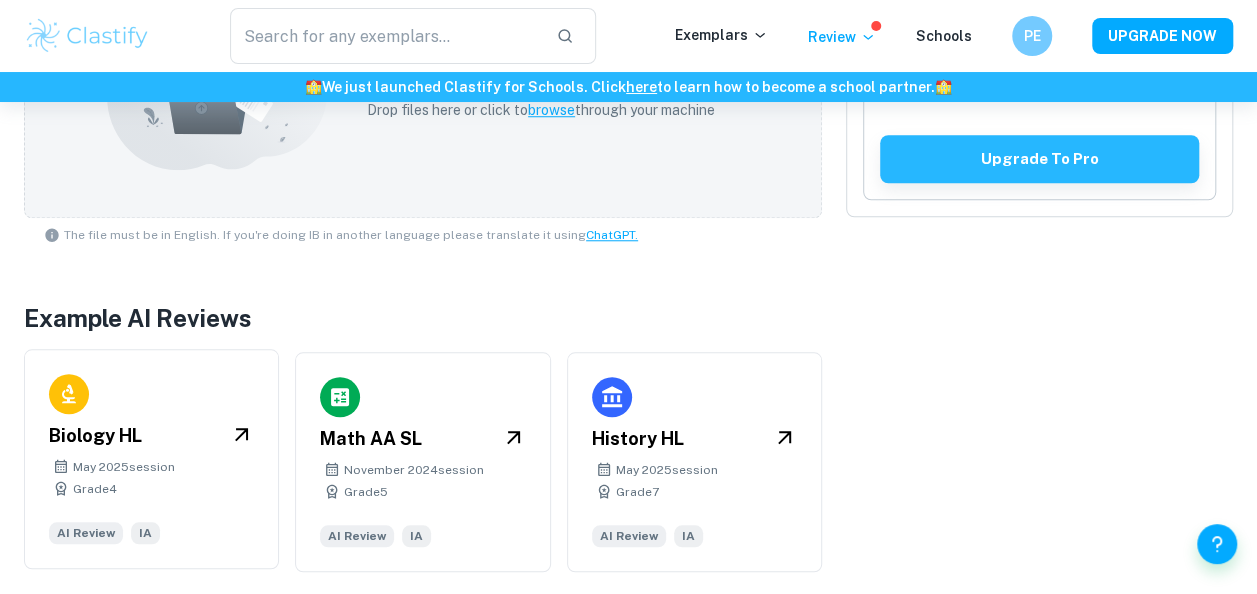 click on "Biology HL May [YEAR] session Grade [NUMBER] AI Review IA" at bounding box center (151, 459) 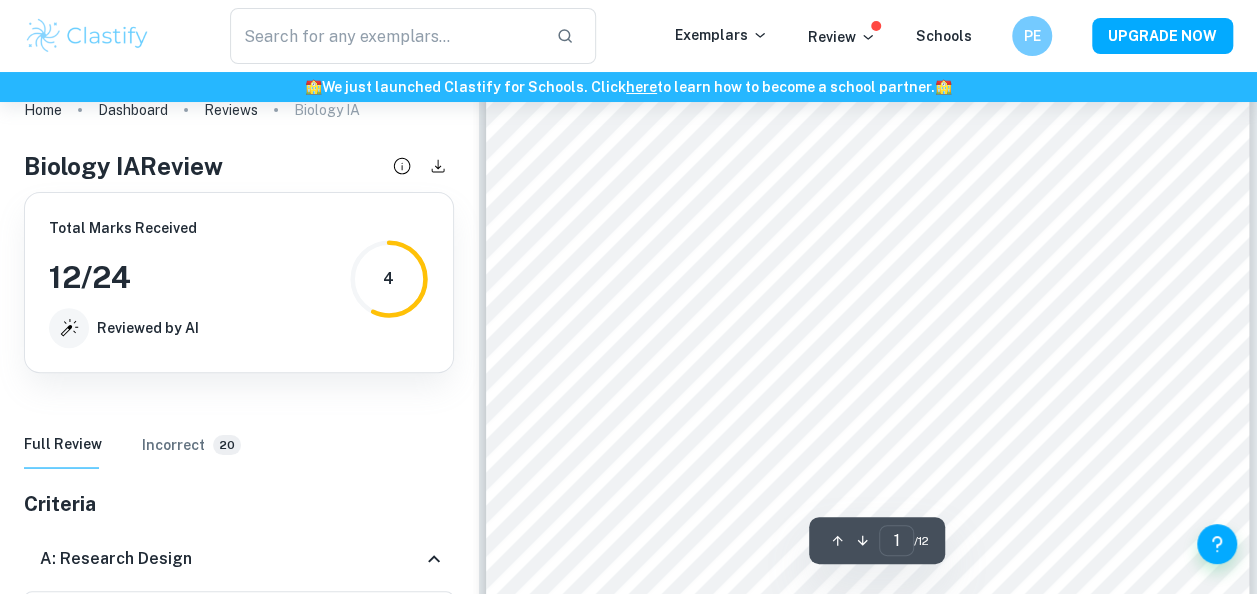 scroll, scrollTop: 245, scrollLeft: 0, axis: vertical 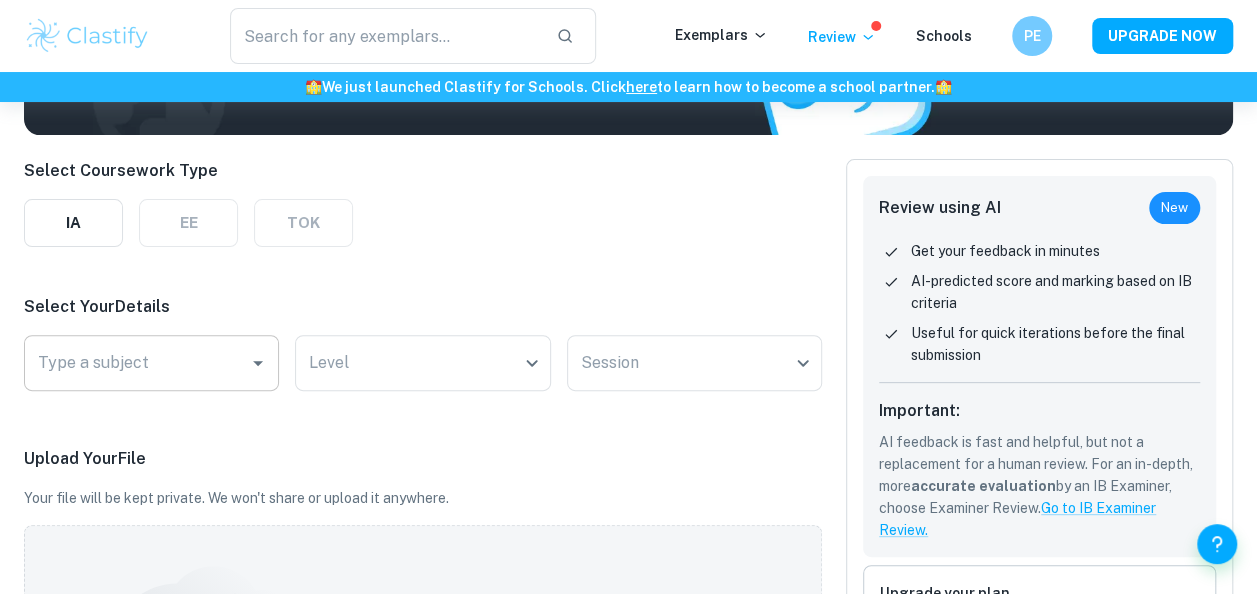 click on "Type a subject" at bounding box center (151, 363) 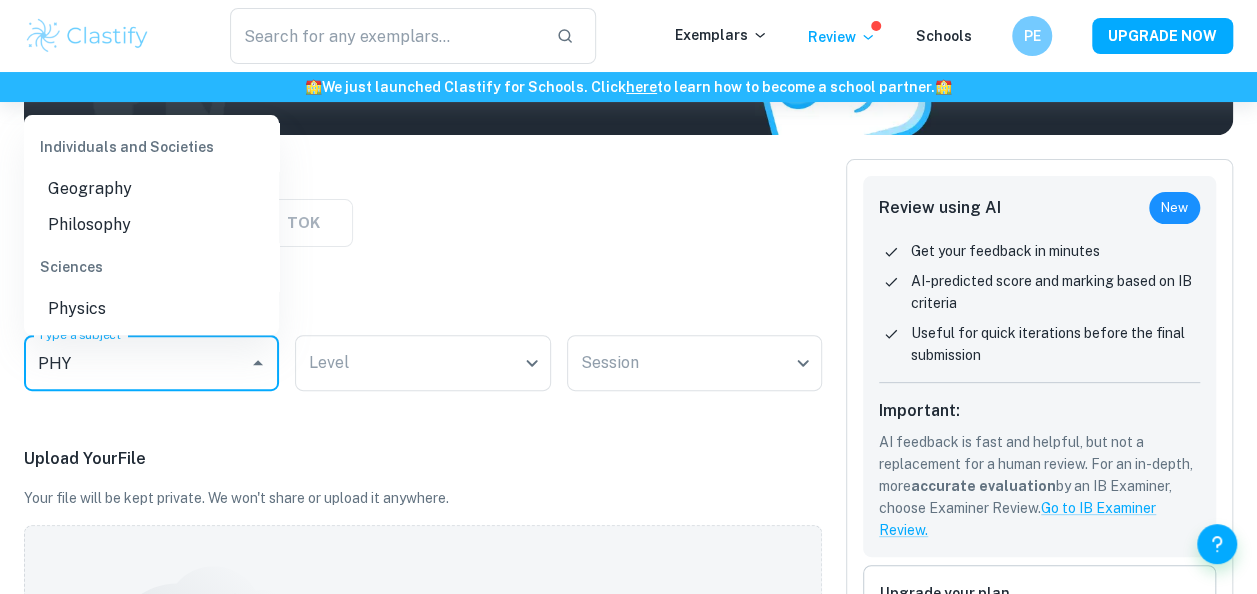 click on "Physics" at bounding box center [151, 309] 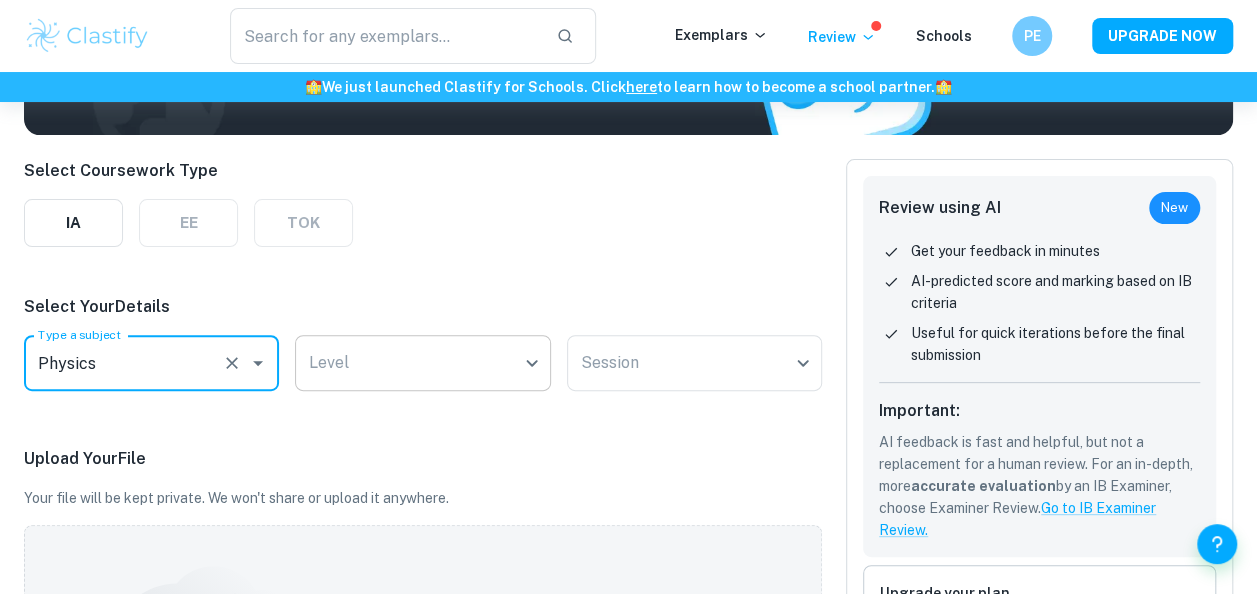 type on "Physics" 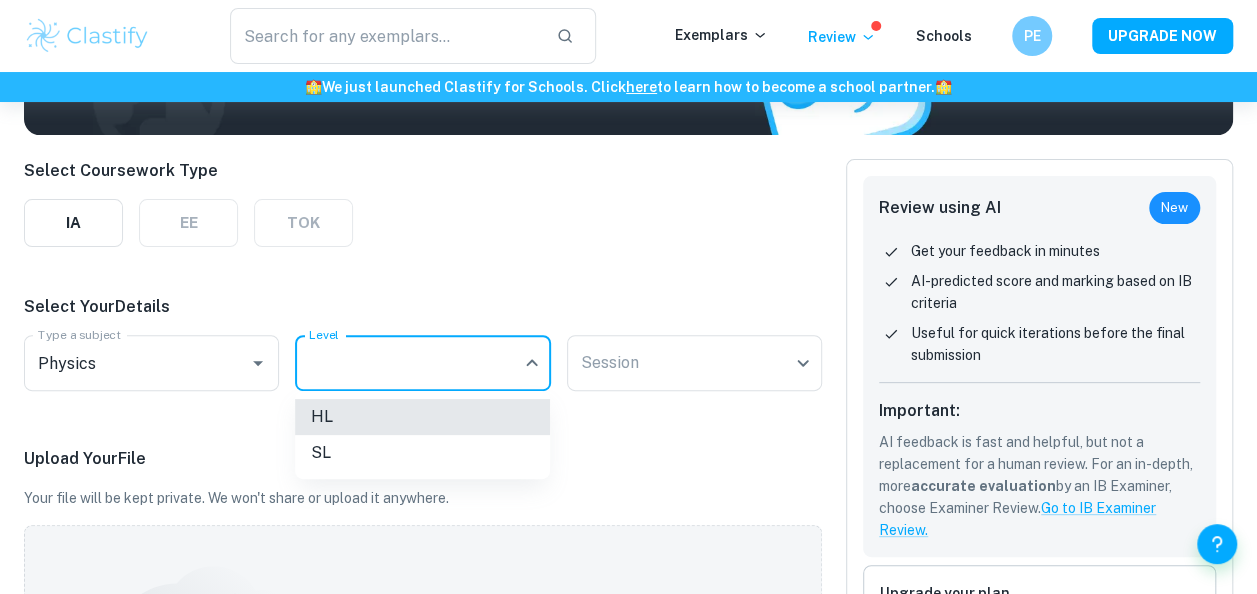 click on "We value your privacy We use cookies to enhance your browsing experience, serve personalised ads or content, and analyse our traffic. By clicking "Accept All", you consent to our use of cookies.   Cookie Policy Customise   Reject All   Accept All   Customise Consent Preferences   We use cookies to help you navigate efficiently and perform certain functions. You will find detailed information about all cookies under each consent category below. The cookies that are categorised as "Necessary" are stored on your browser as they are essential for enabling the basic functionalities of the site. ...  Show more For more information on how Google's third-party cookies operate and handle your data, see:   Google Privacy Policy Necessary Always Active Necessary cookies are required to enable the basic features of this site, such as providing secure log-in or adjusting your consent preferences. These cookies do not store any personally identifiable data. Functional Analytics Performance Advertisement Uncategorised" at bounding box center (628, 184) 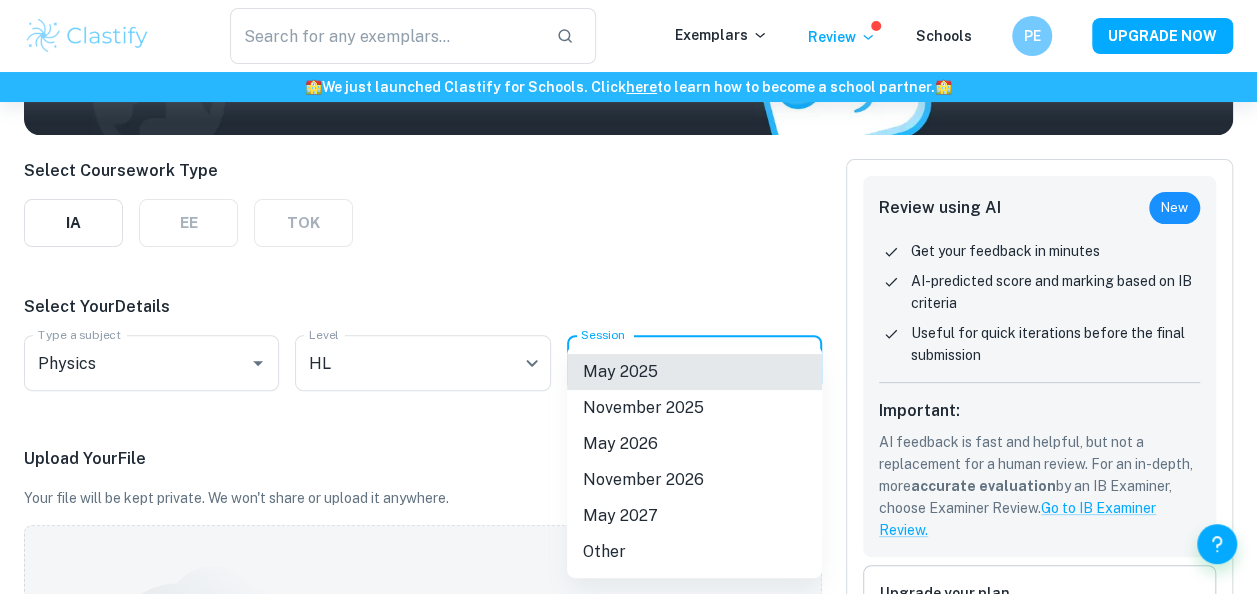 click on "We value your privacy We use cookies to enhance your browsing experience, serve personalised ads or content, and analyse our traffic. By clicking "Accept All", you consent to our use of cookies.   Cookie Policy Customise   Reject All   Accept All   Customise Consent Preferences   We use cookies to help you navigate efficiently and perform certain functions. You will find detailed information about all cookies under each consent category below. The cookies that are categorised as "Necessary" are stored on your browser as they are essential for enabling the basic functionalities of the site. ...  Show more For more information on how Google's third-party cookies operate and handle your data, see:   Google Privacy Policy Necessary Always Active Necessary cookies are required to enable the basic features of this site, such as providing secure log-in or adjusting your consent preferences. These cookies do not store any personally identifiable data. Functional Analytics Performance Advertisement Uncategorised" at bounding box center (628, 184) 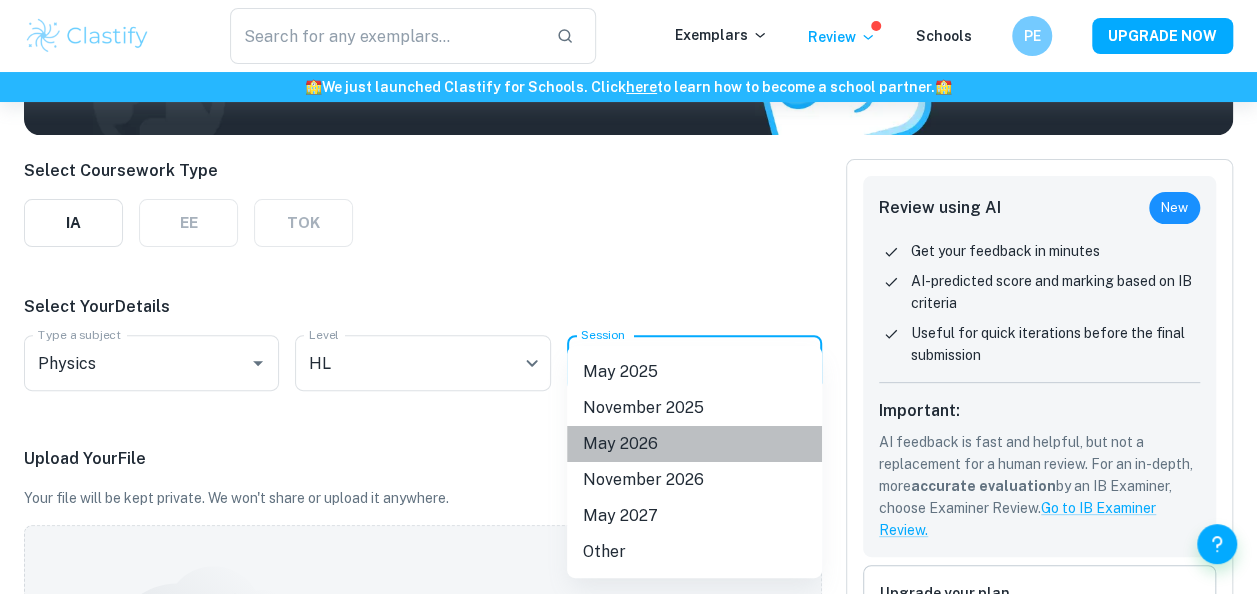 click on "May 2026" at bounding box center [694, 444] 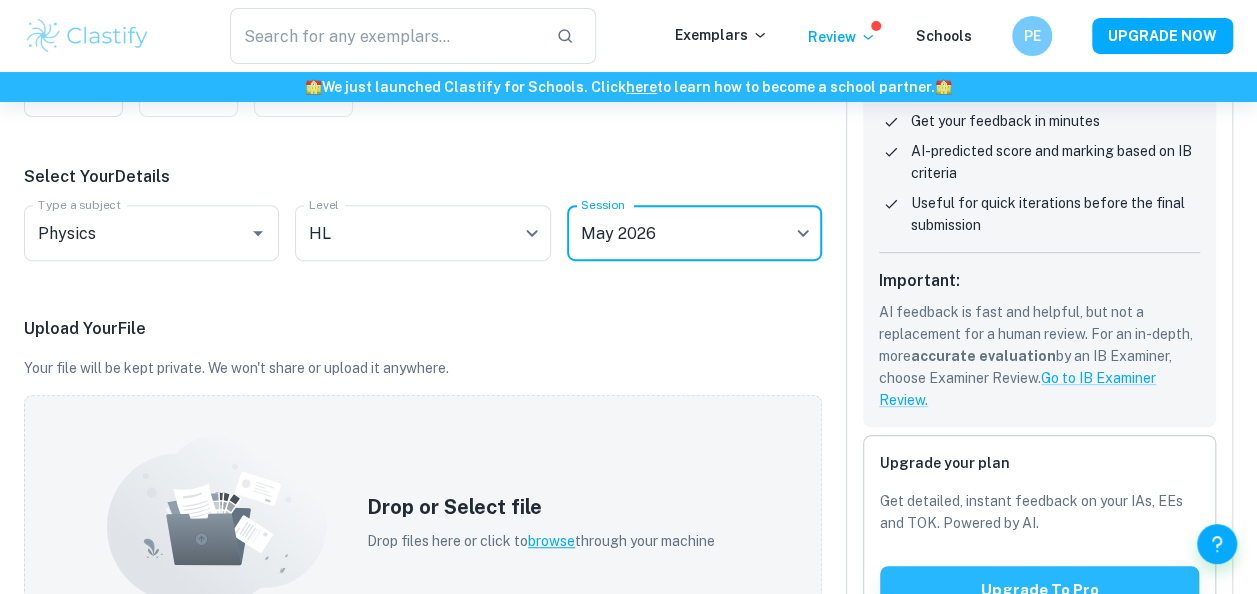 scroll, scrollTop: 497, scrollLeft: 0, axis: vertical 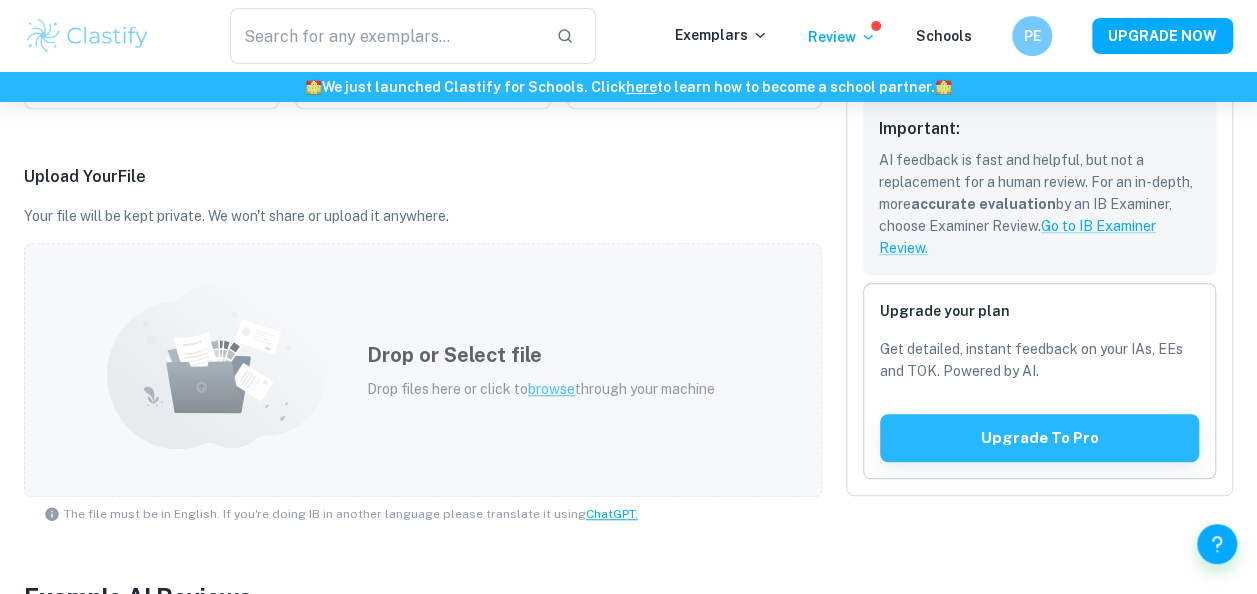 click on "Drop files here or click to  browse  through your machine" at bounding box center (541, 389) 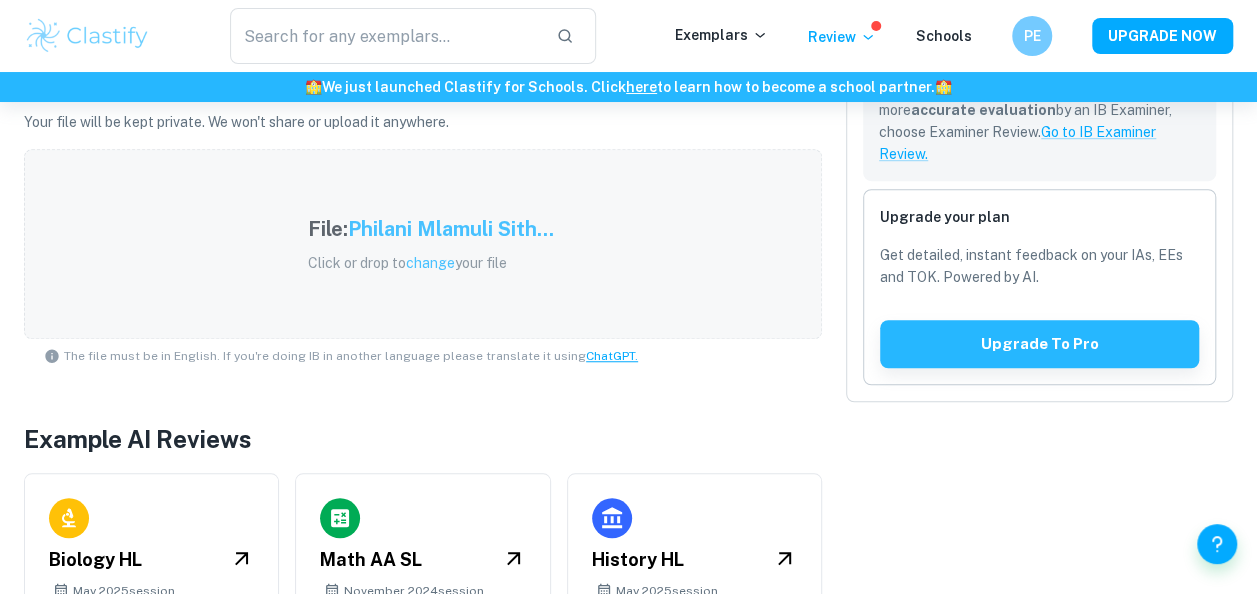 scroll, scrollTop: 712, scrollLeft: 0, axis: vertical 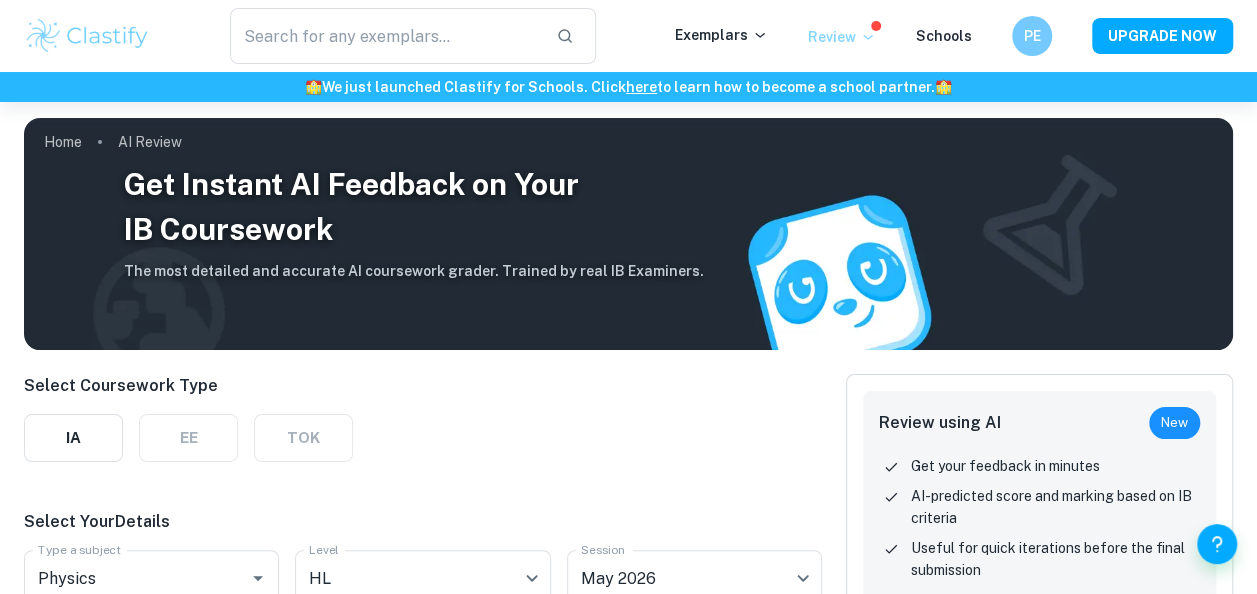 click 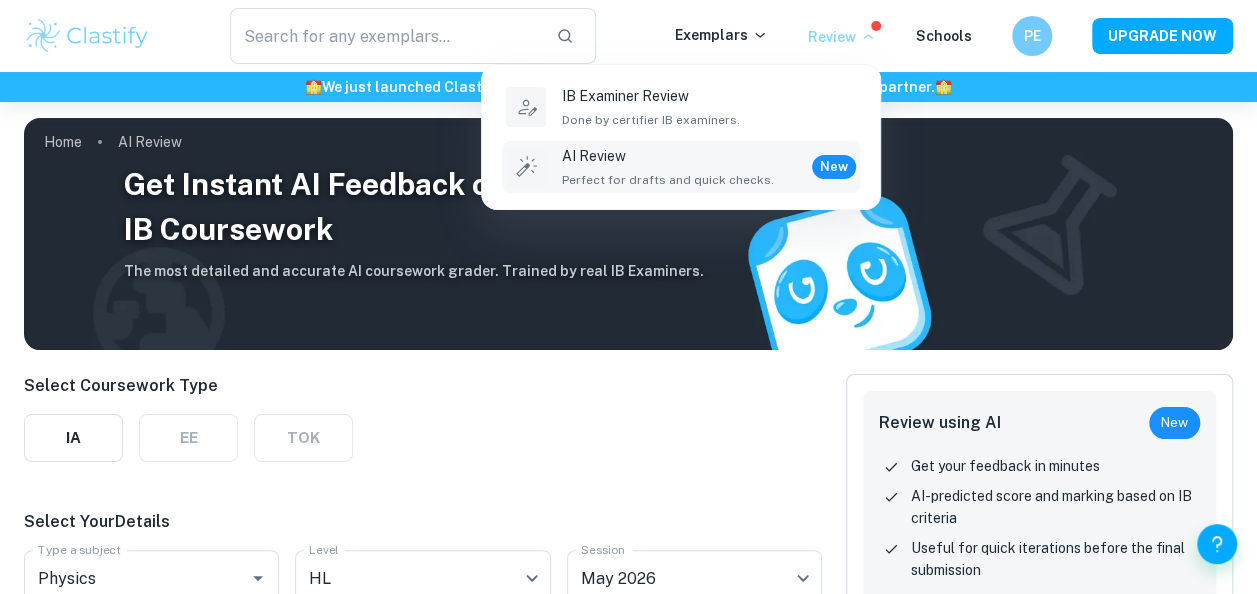 click at bounding box center [628, 297] 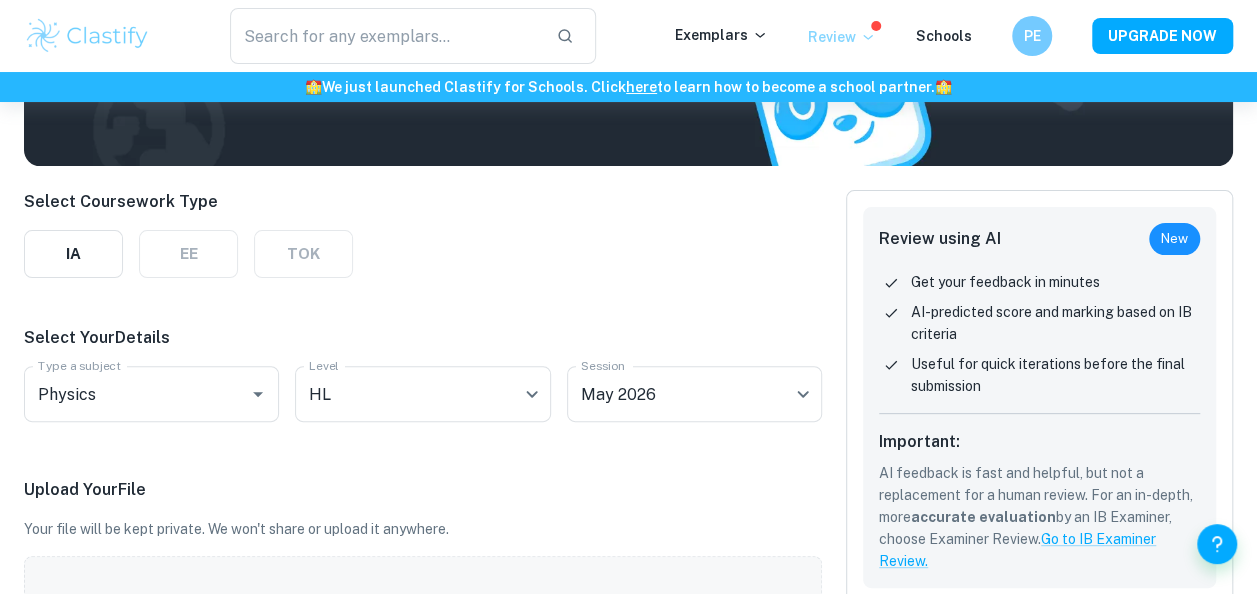 scroll, scrollTop: 186, scrollLeft: 0, axis: vertical 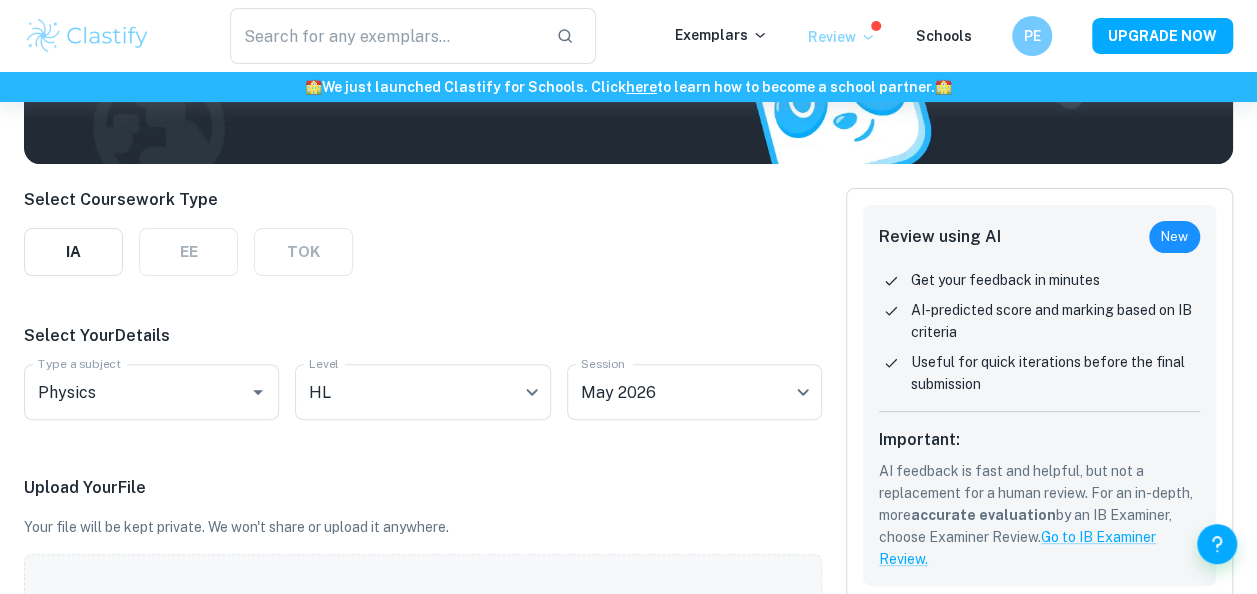 click on "New" at bounding box center (1174, 237) 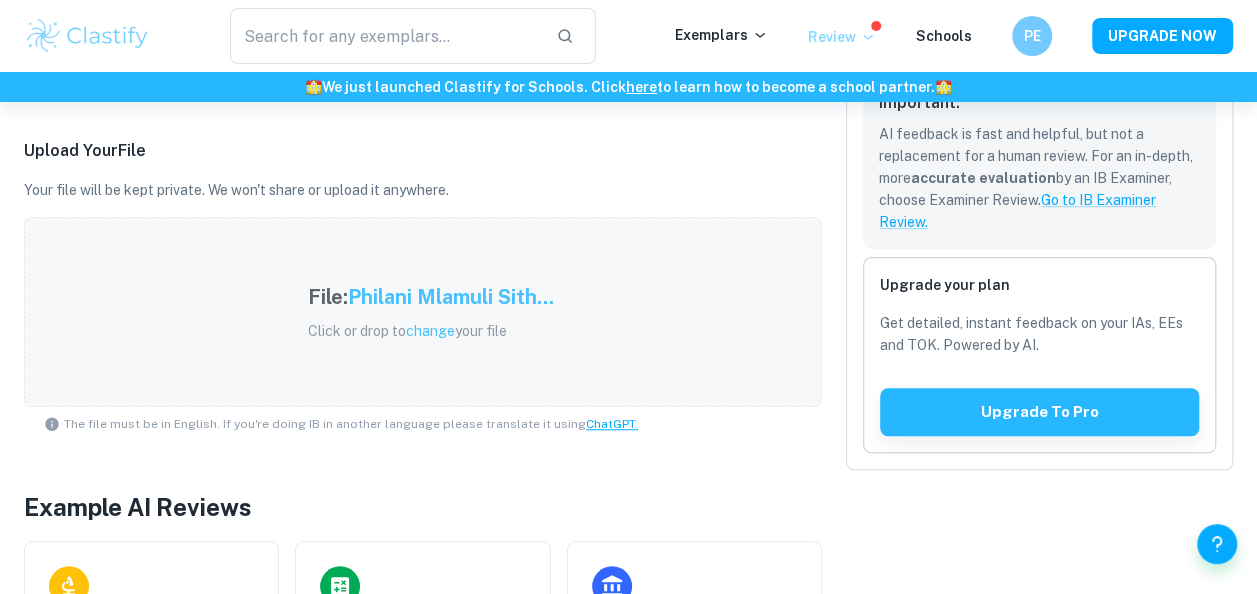 scroll, scrollTop: 524, scrollLeft: 0, axis: vertical 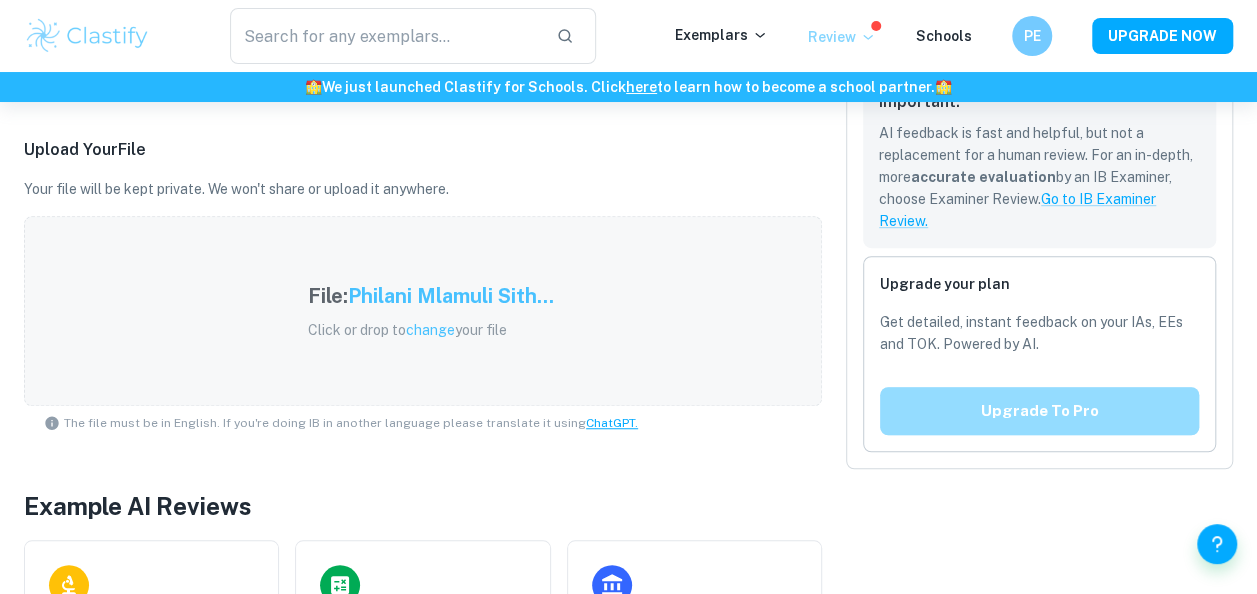 click on "Upgrade to pro" at bounding box center (1039, 411) 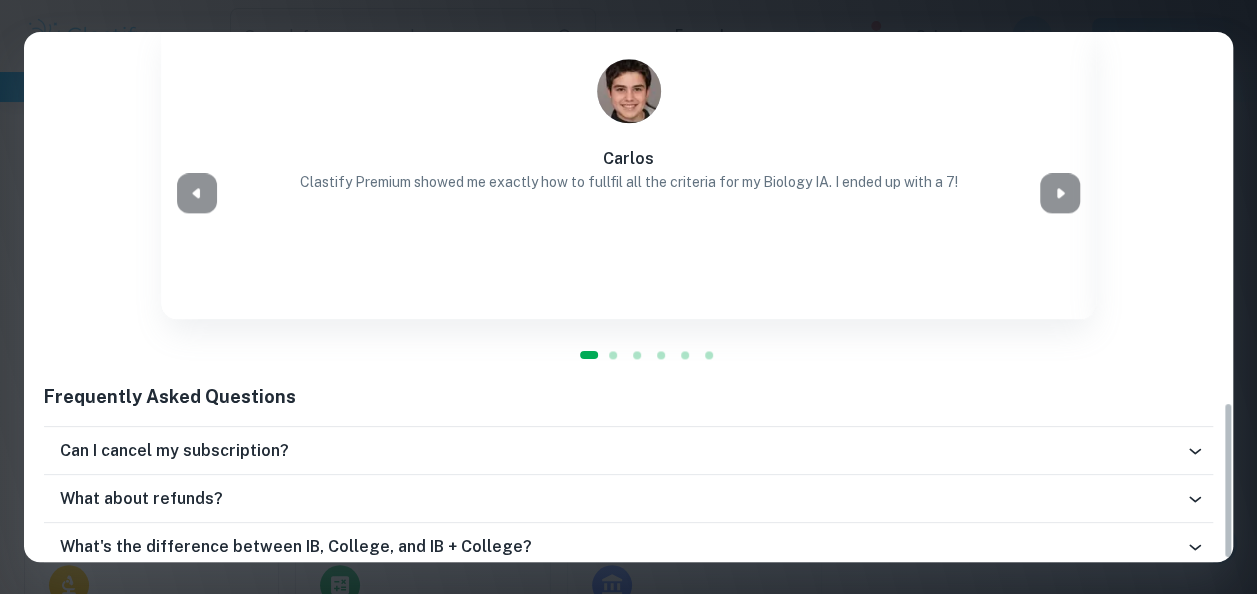 scroll, scrollTop: 1249, scrollLeft: 0, axis: vertical 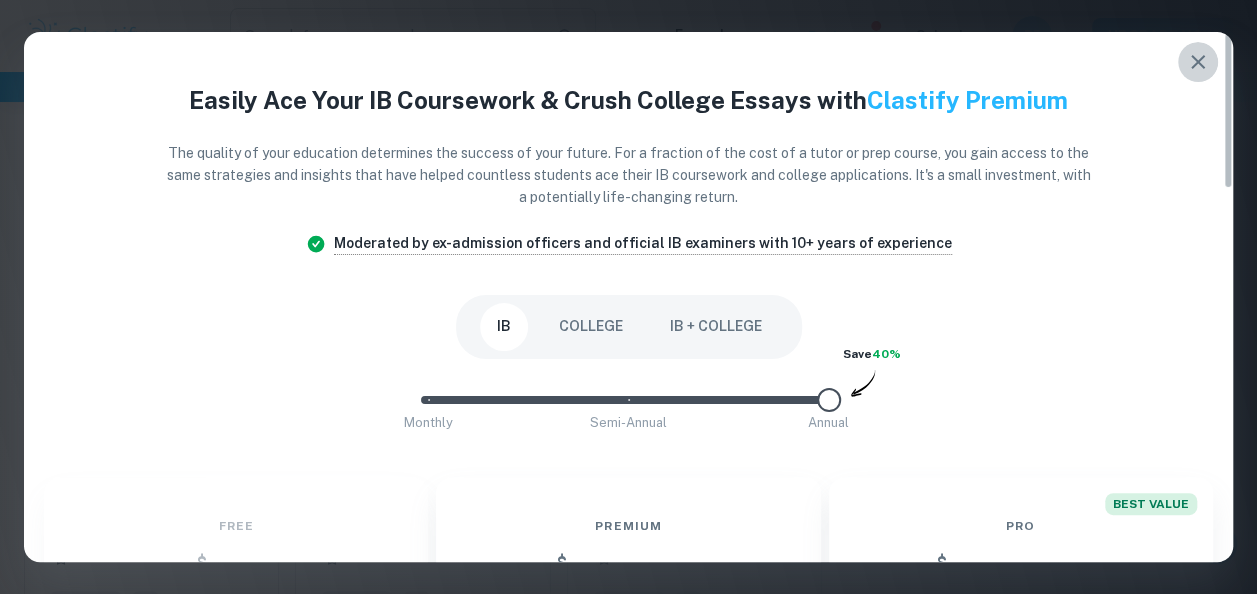 click 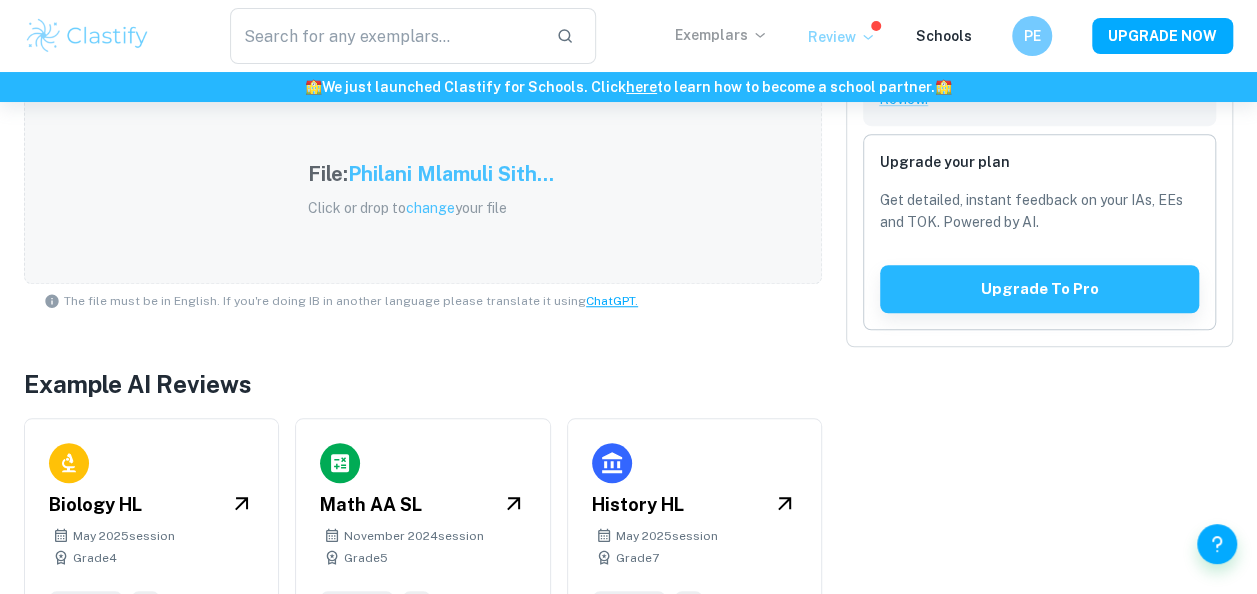 click on "Exemplars" at bounding box center (721, 35) 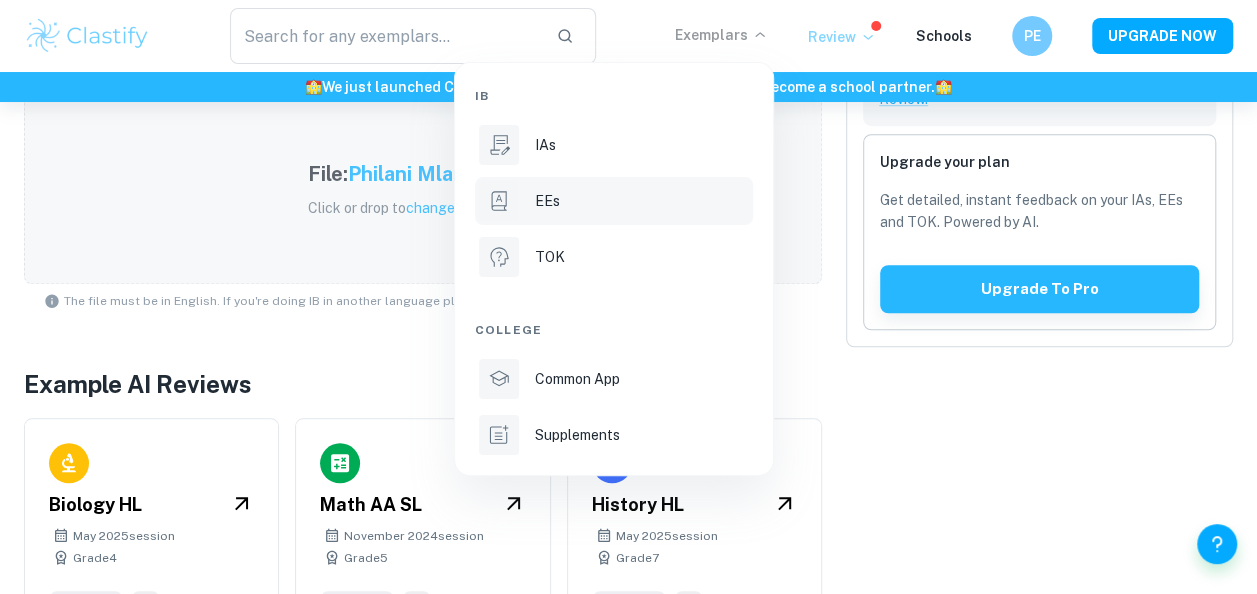 click on "EEs" at bounding box center (614, 201) 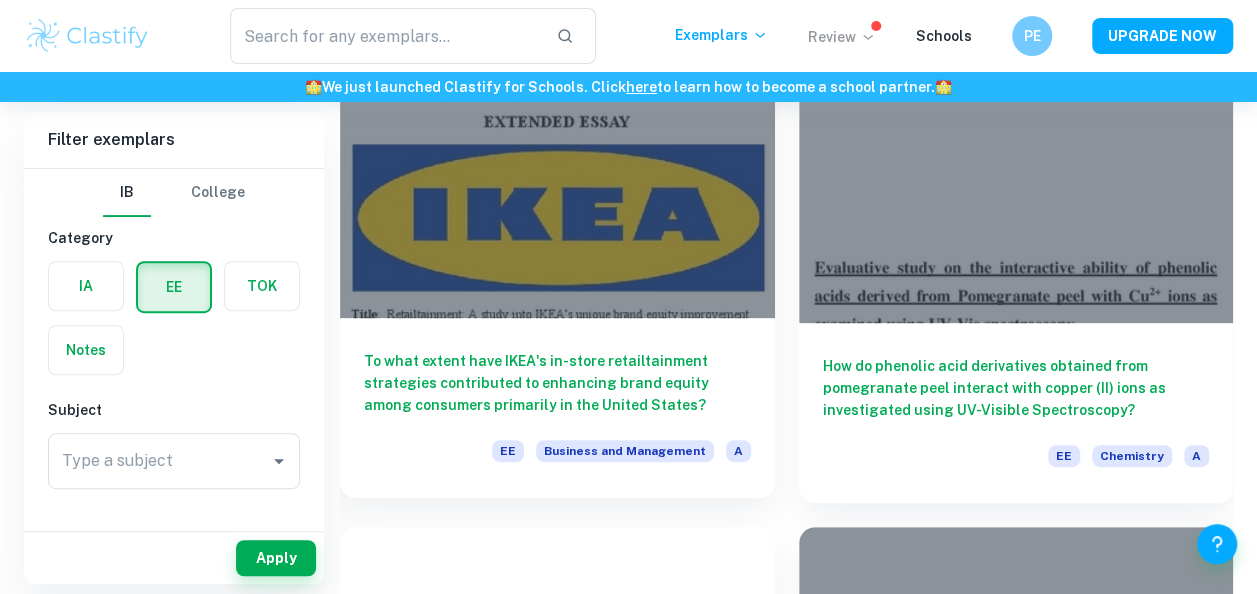 scroll, scrollTop: 261, scrollLeft: 0, axis: vertical 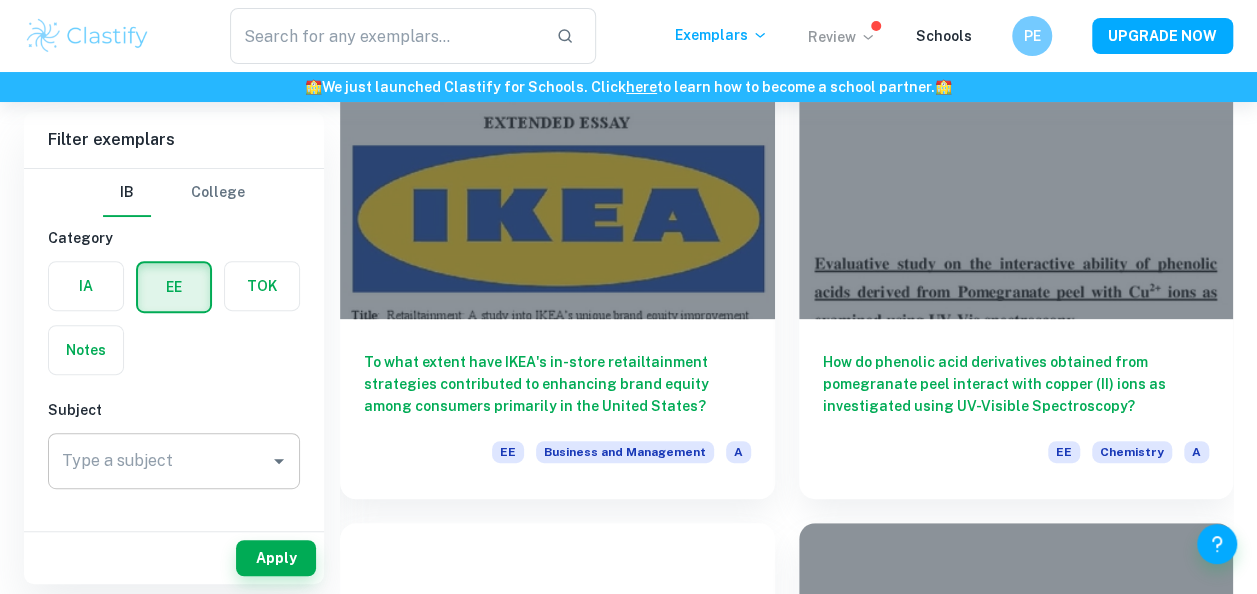 click on "Type a subject" at bounding box center (174, 461) 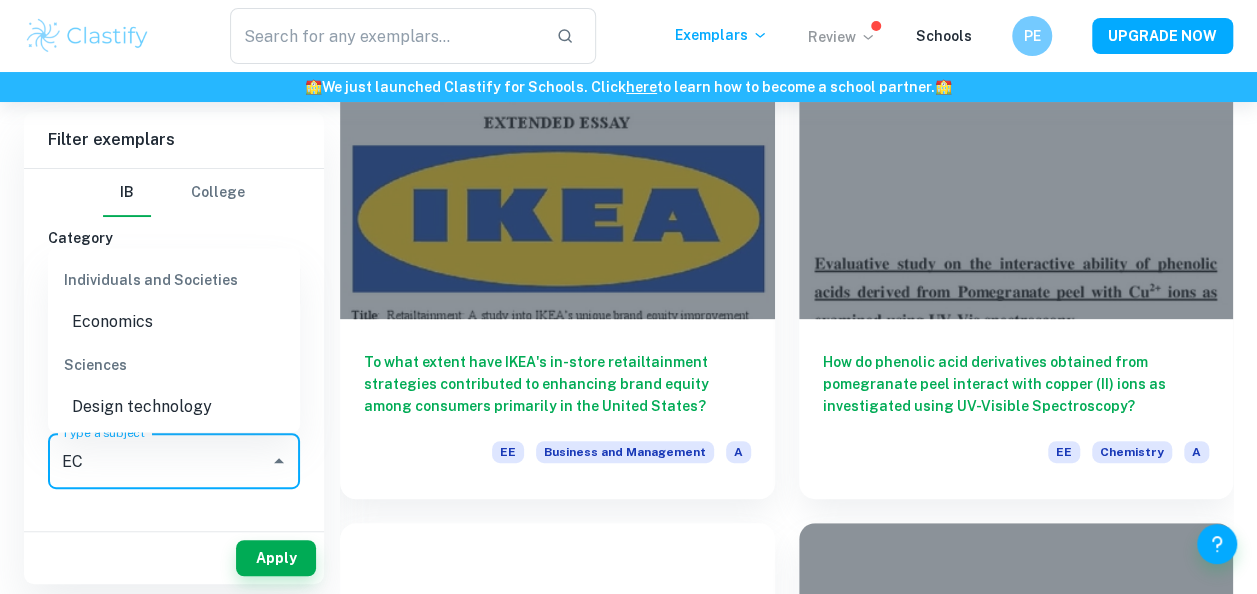 click on "Economics" at bounding box center [174, 322] 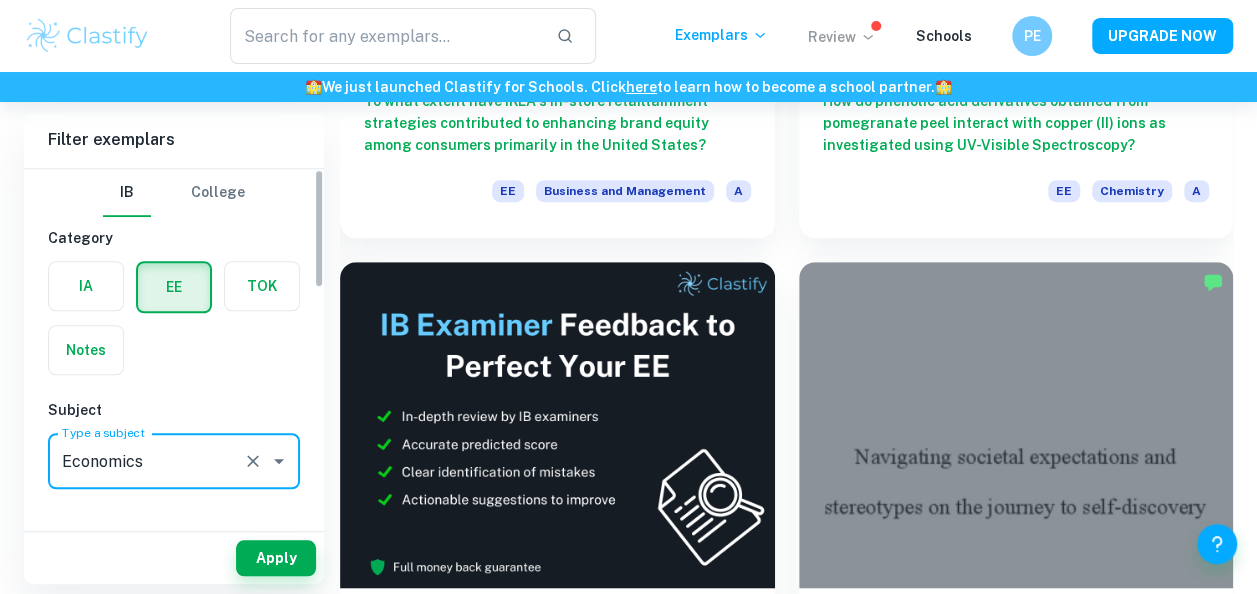 scroll, scrollTop: 523, scrollLeft: 0, axis: vertical 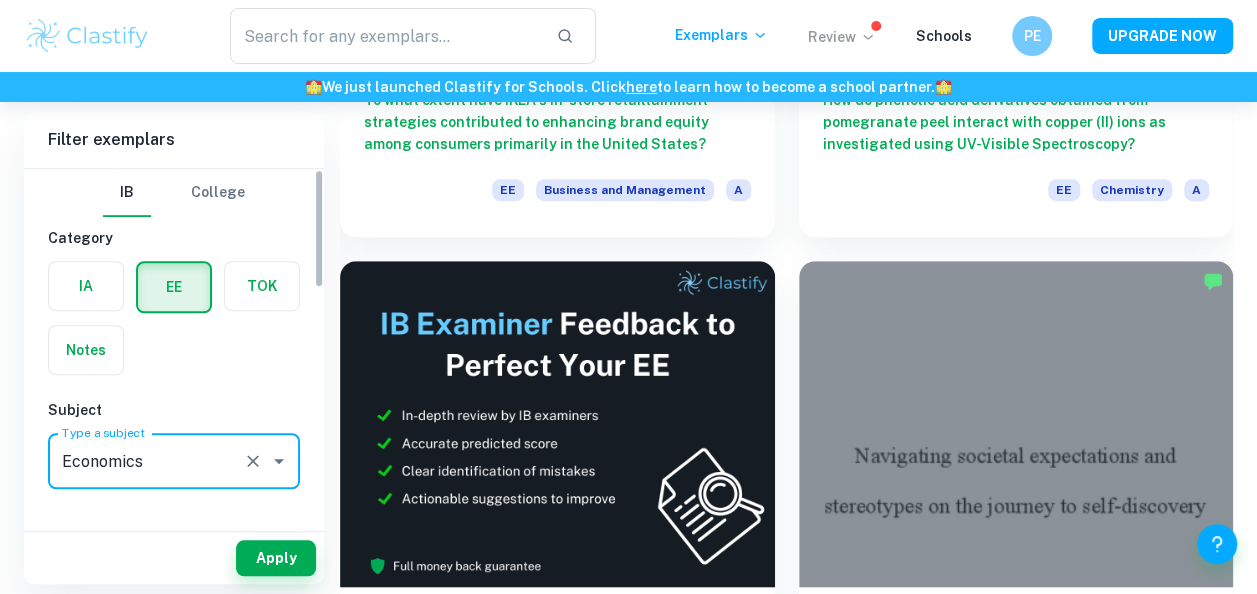 type on "Economics" 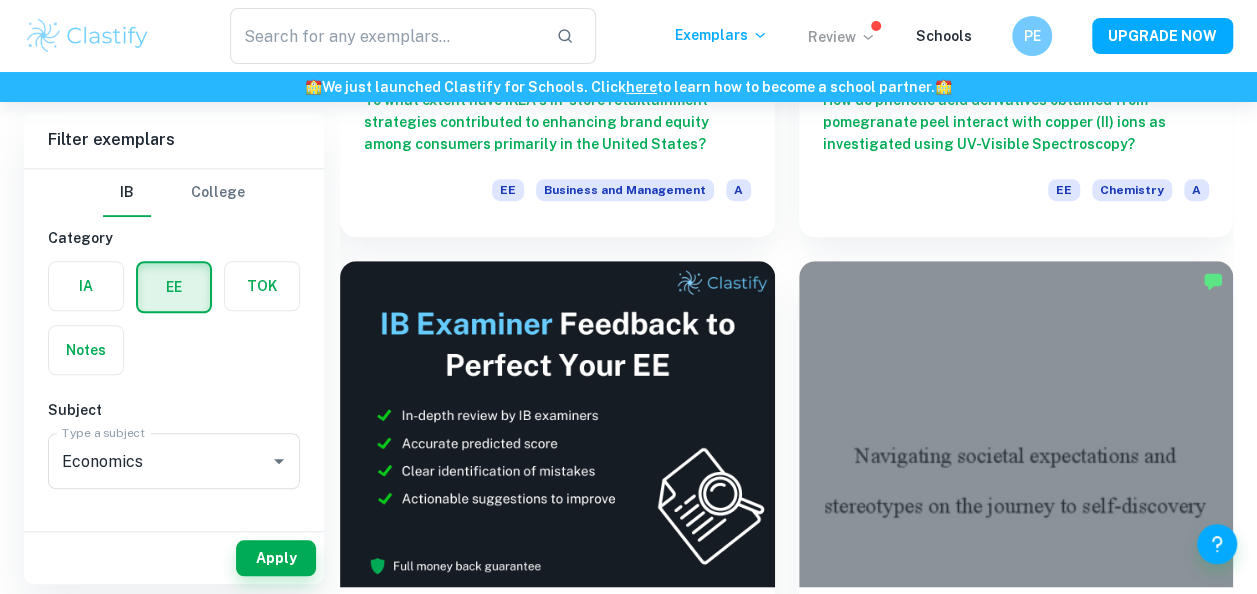 click on "Apply" at bounding box center (174, 558) 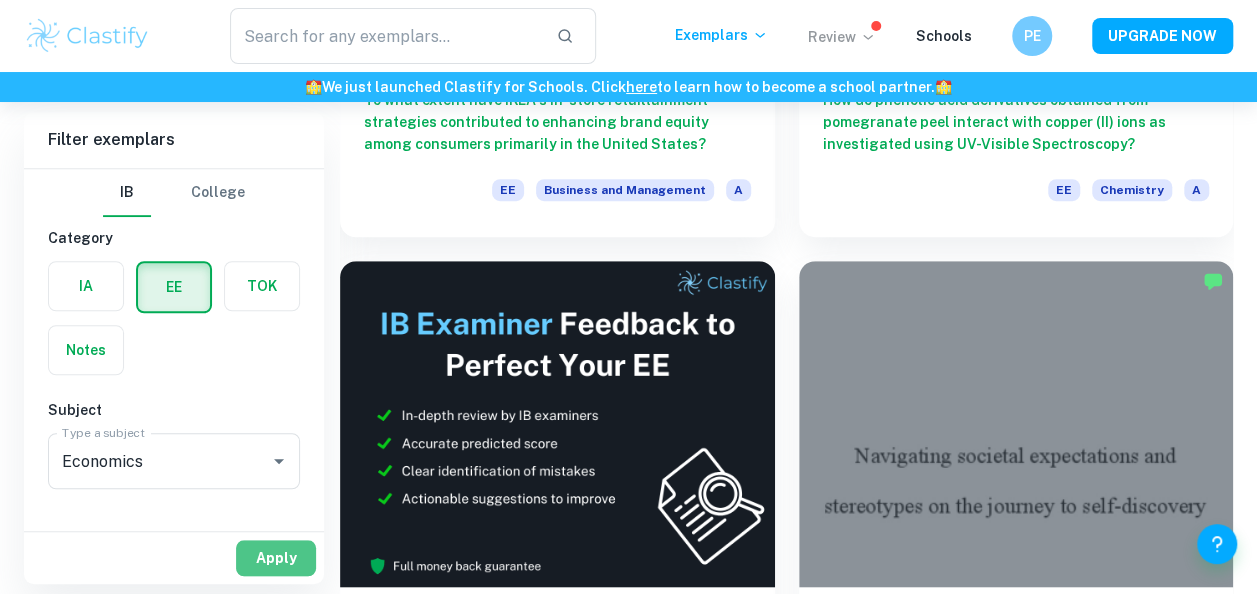 click on "Apply" at bounding box center [276, 558] 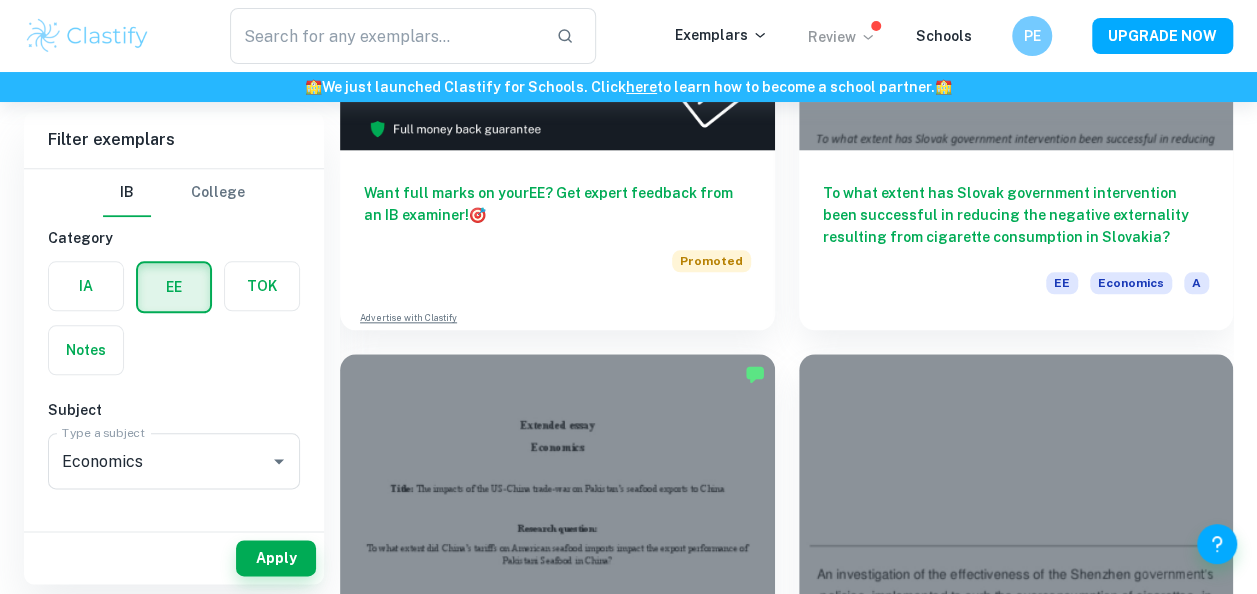 scroll, scrollTop: 961, scrollLeft: 0, axis: vertical 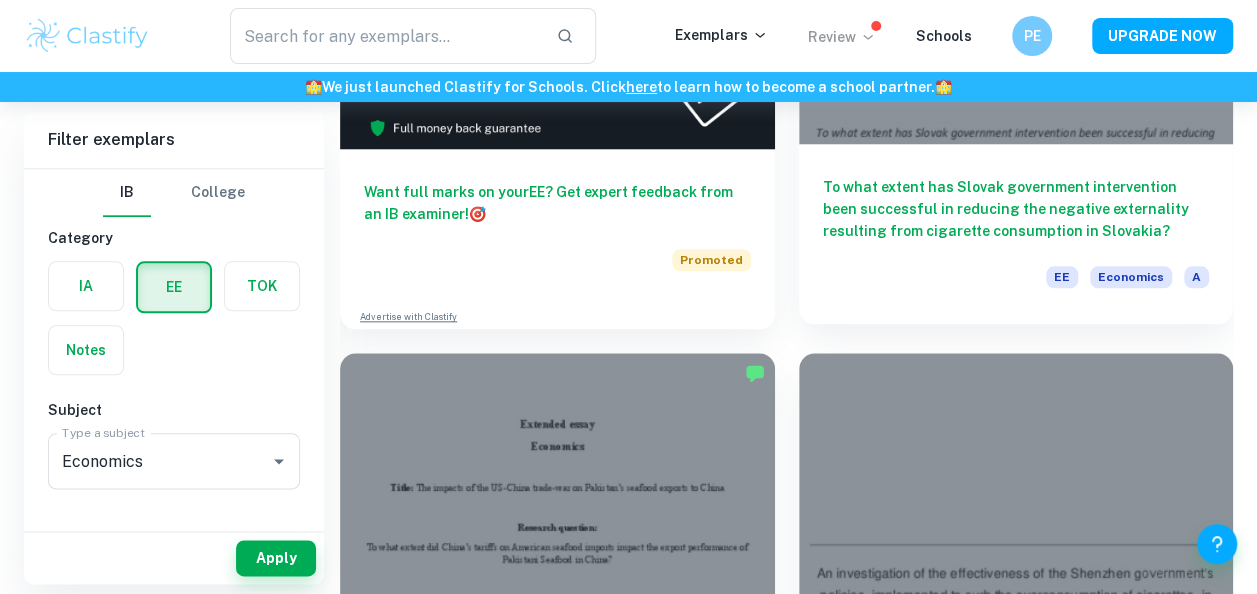 click on "To what extent has Slovak government intervention been successful in reducing the negative externality resulting from cigarette consumption in Slovakia?" at bounding box center (1016, 209) 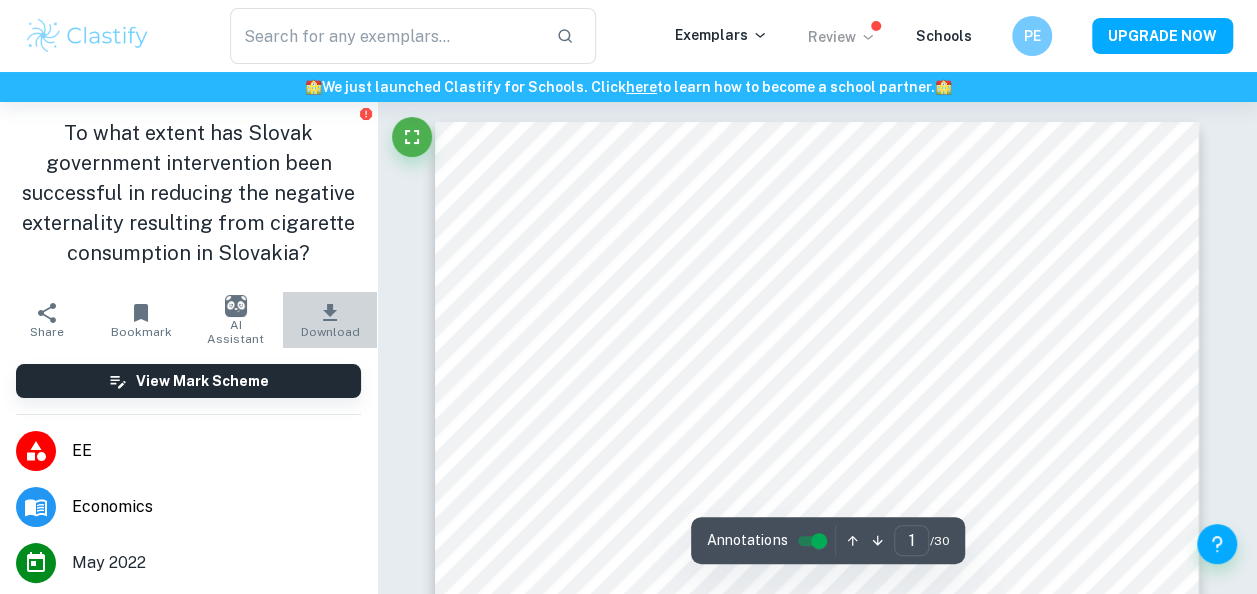 click on "Download" at bounding box center [329, 332] 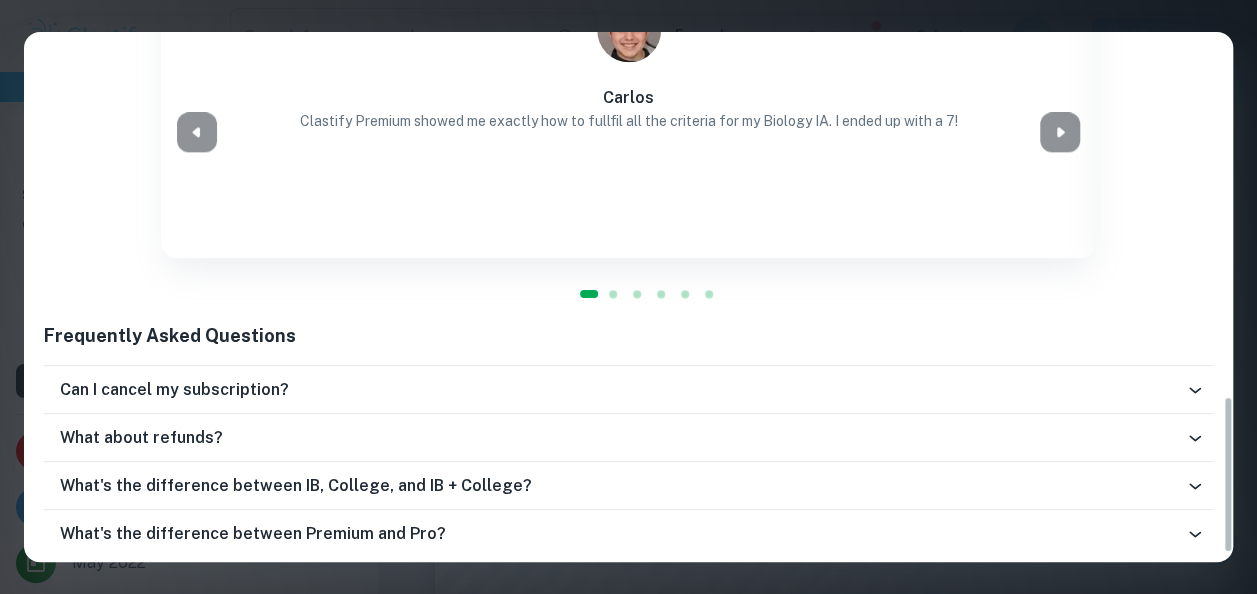 scroll, scrollTop: 1249, scrollLeft: 0, axis: vertical 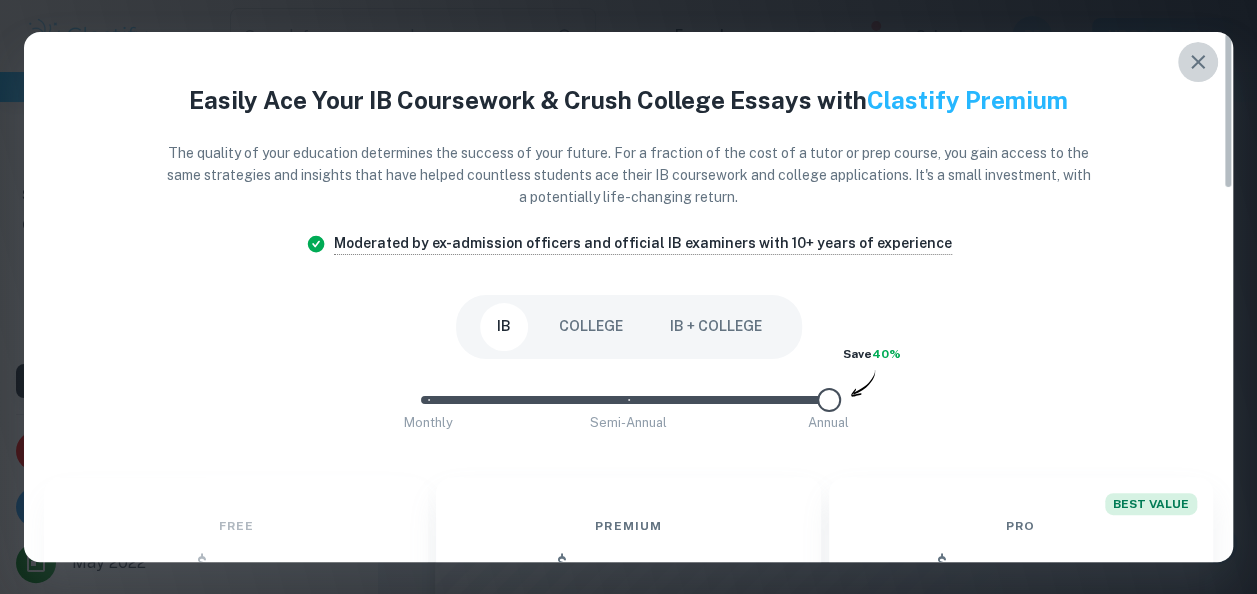 click 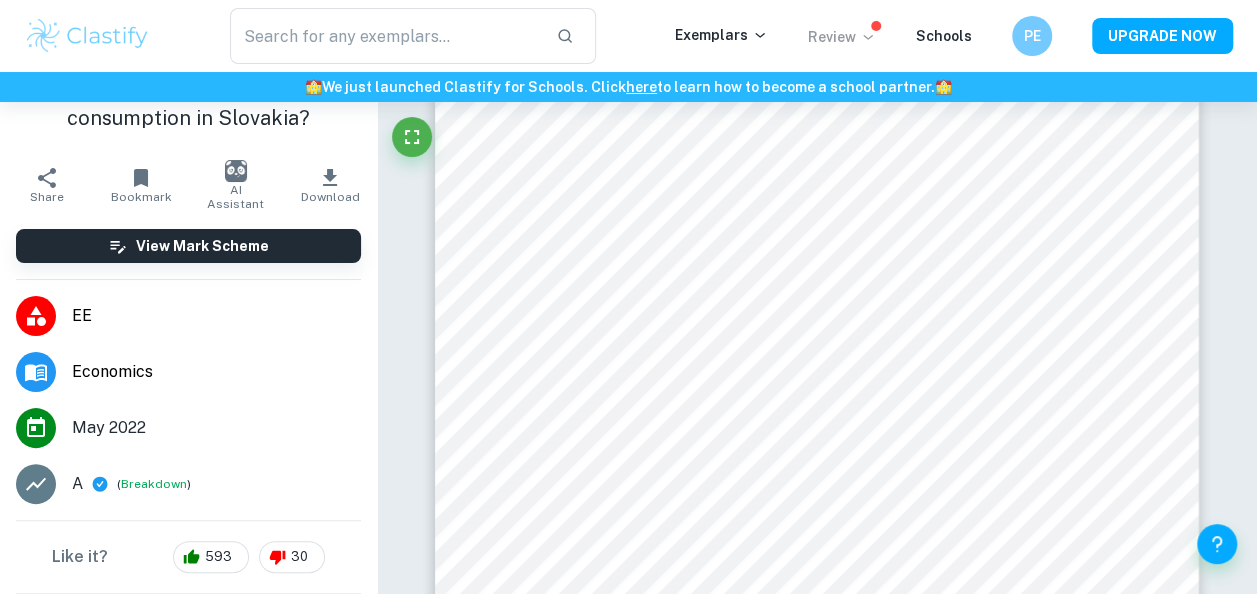 scroll, scrollTop: 0, scrollLeft: 0, axis: both 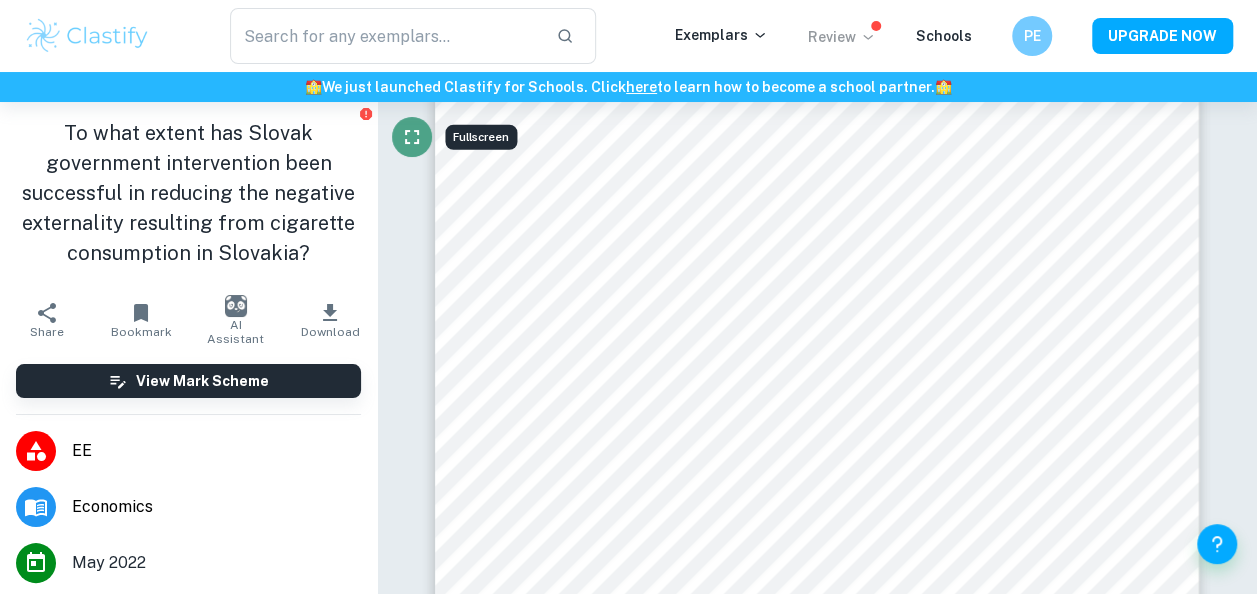 click at bounding box center (412, 137) 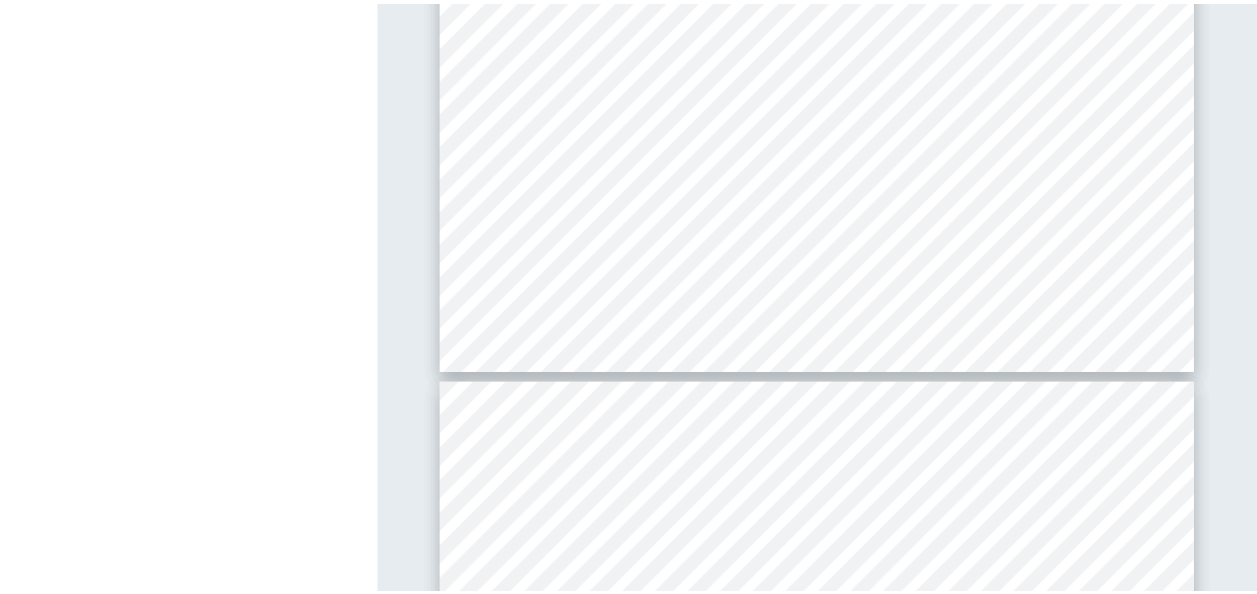 scroll, scrollTop: 29792, scrollLeft: 0, axis: vertical 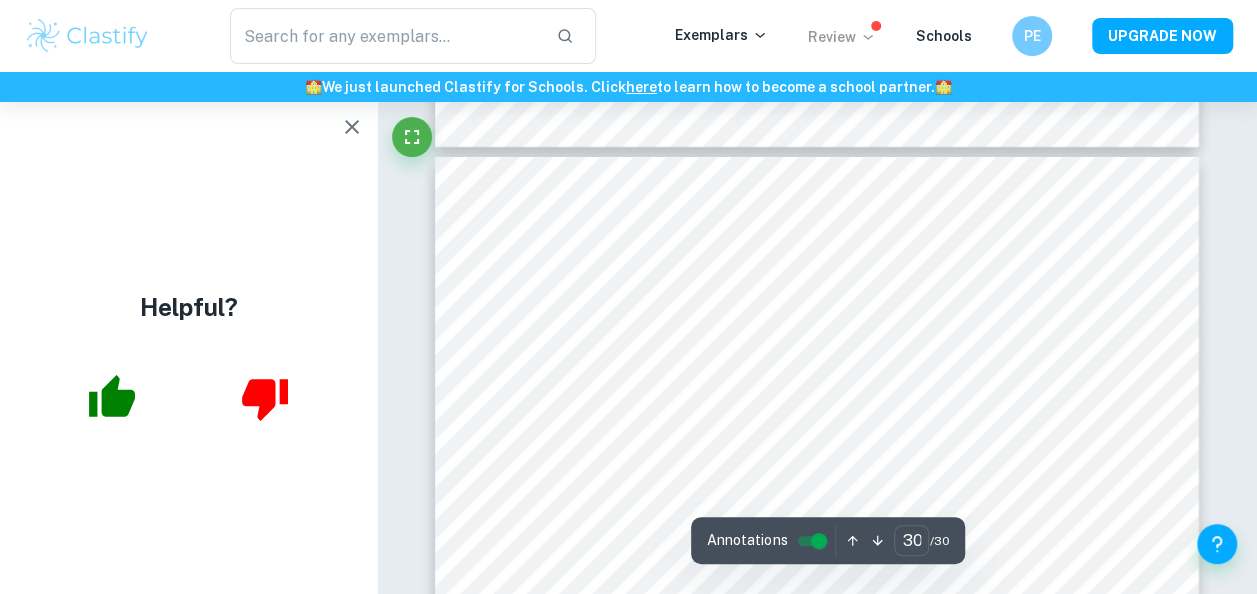type on "29" 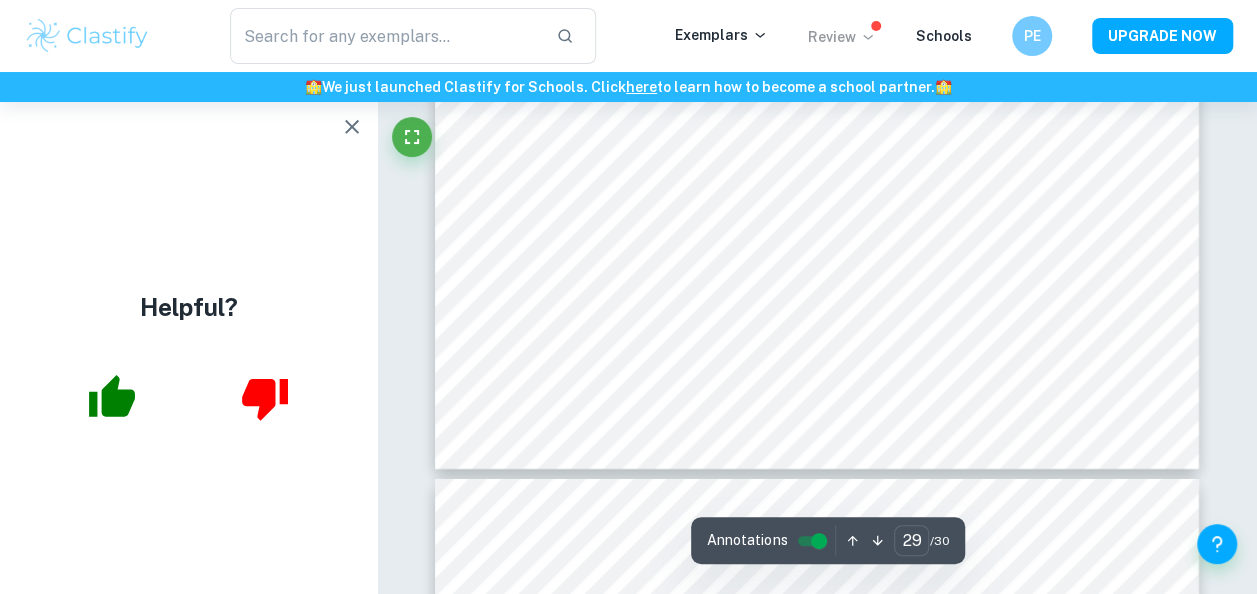 scroll, scrollTop: 29304, scrollLeft: 0, axis: vertical 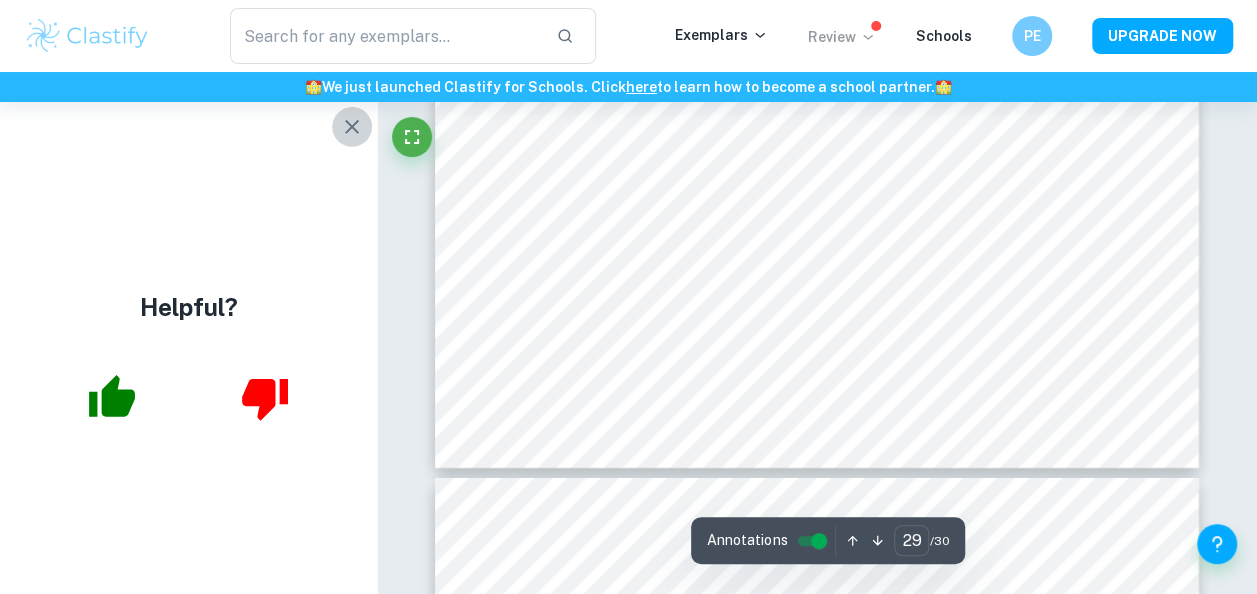 click 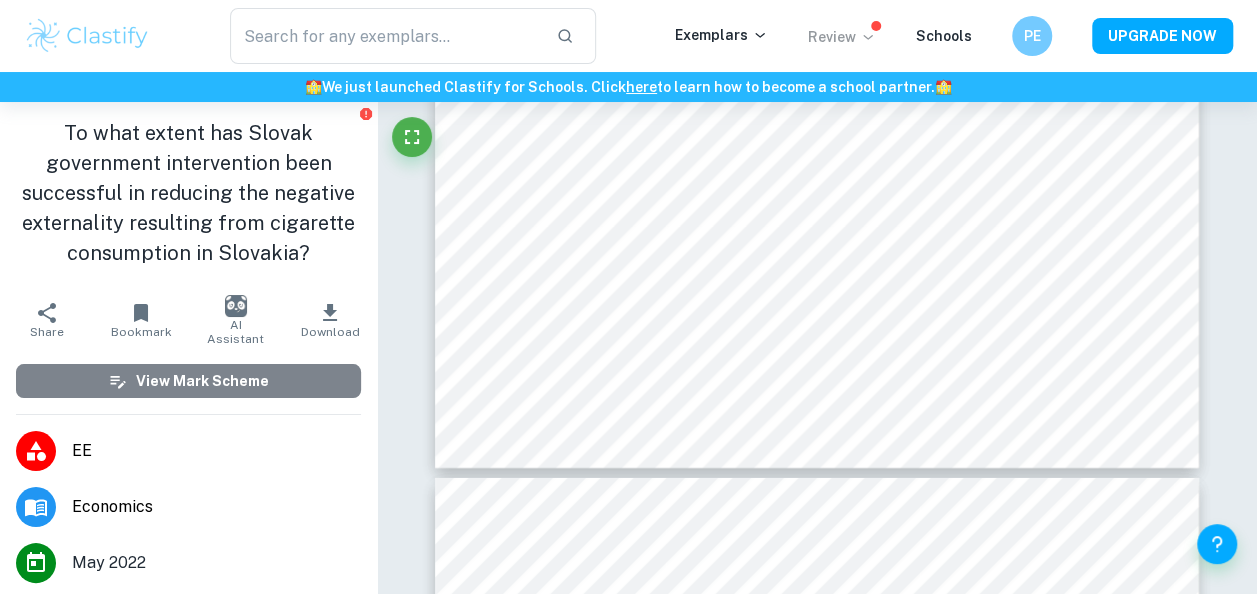 click on "View Mark Scheme" at bounding box center (202, 381) 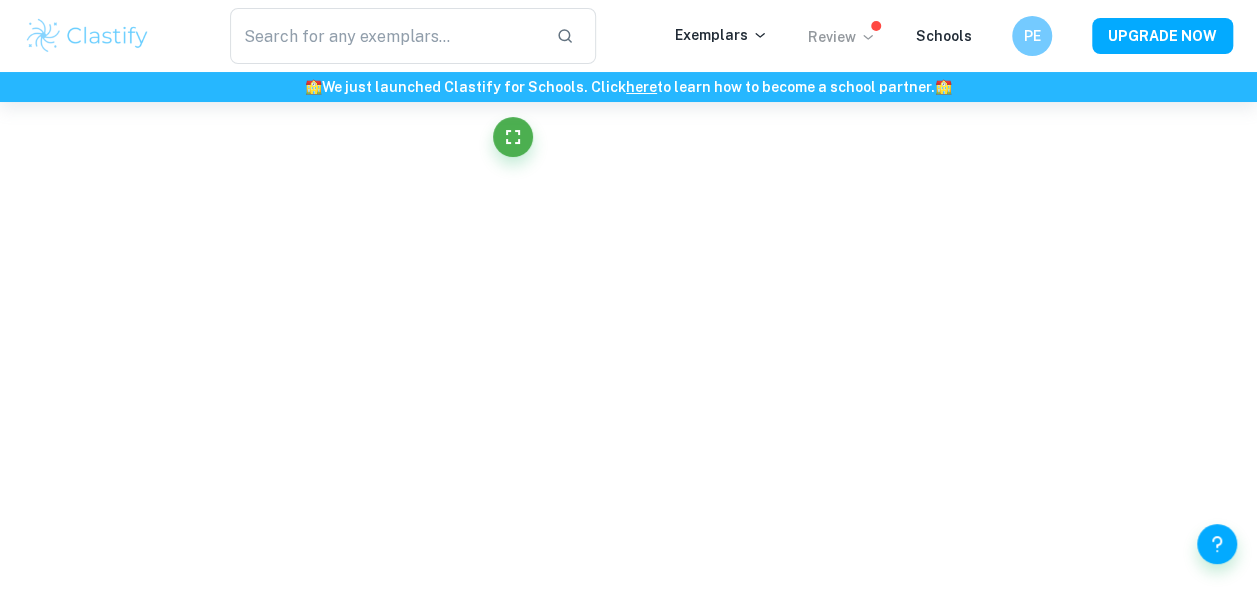 scroll, scrollTop: 2657, scrollLeft: 0, axis: vertical 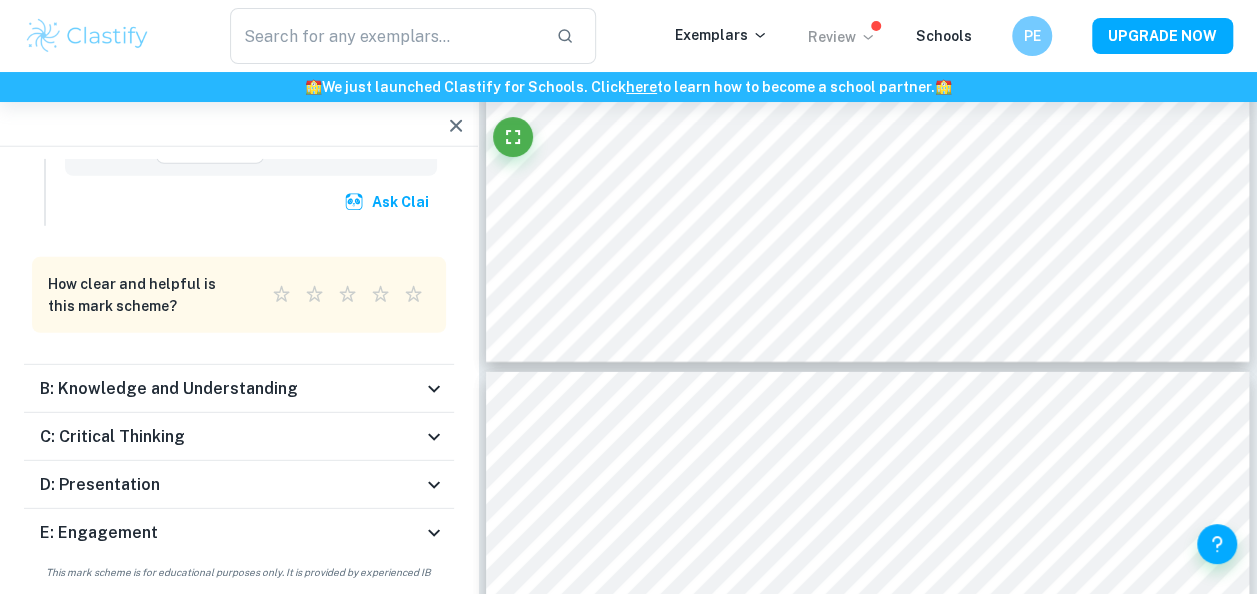 click on "B: Knowledge and Understanding" at bounding box center (169, 389) 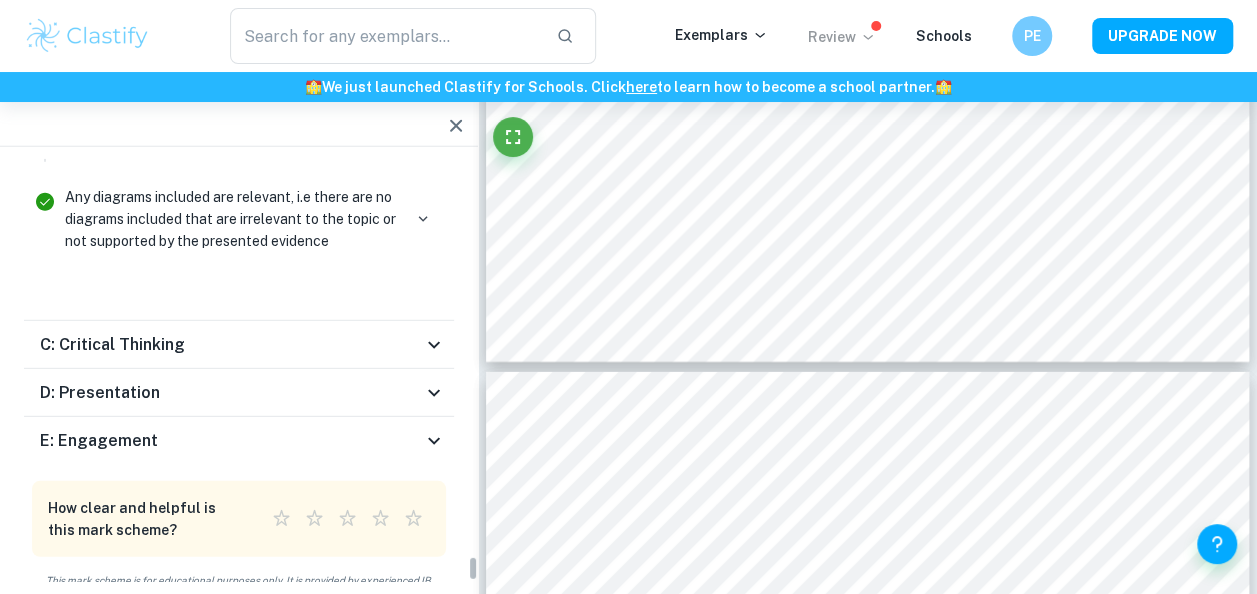 scroll, scrollTop: 6518, scrollLeft: 0, axis: vertical 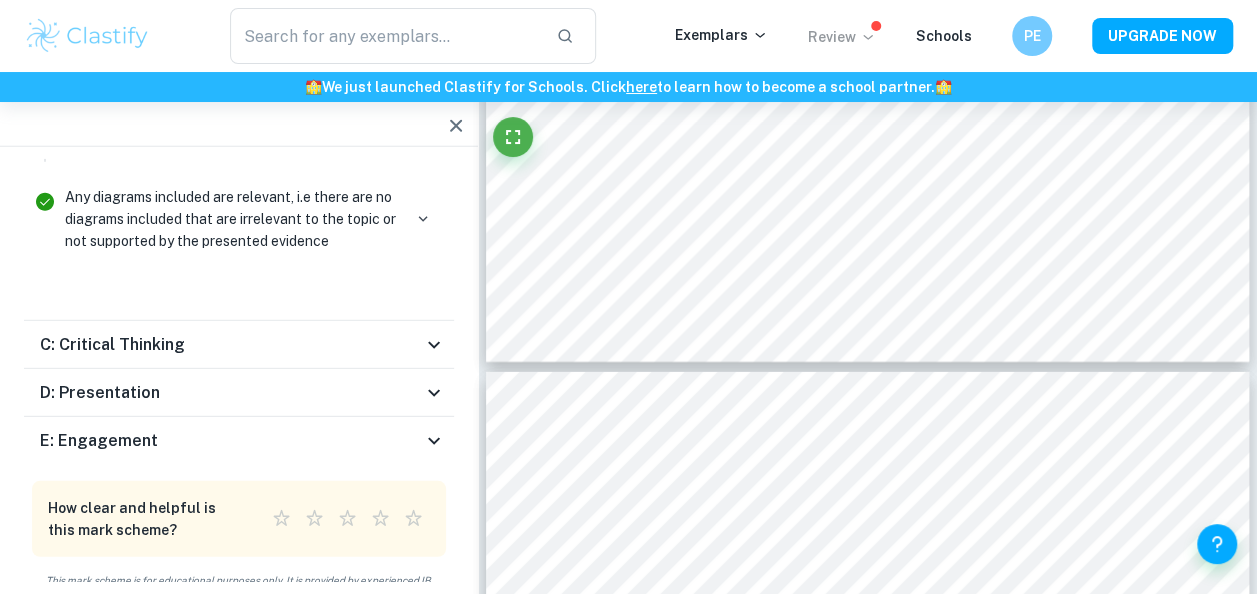 click on "C: Critical Thinking" at bounding box center (231, 345) 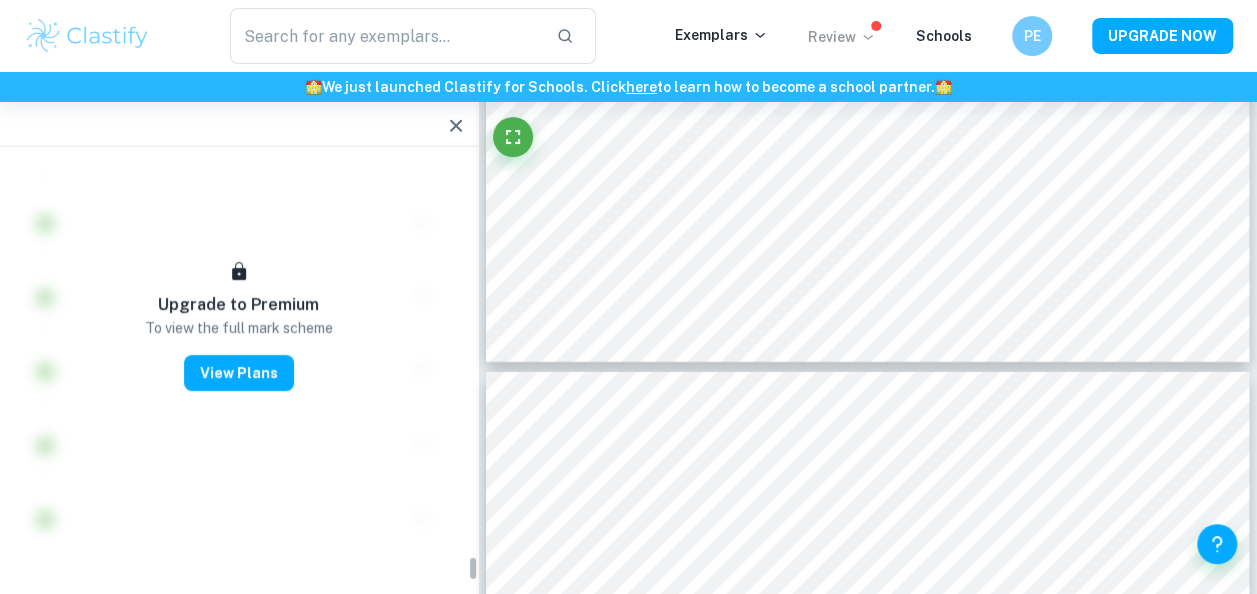 scroll, scrollTop: 7684, scrollLeft: 0, axis: vertical 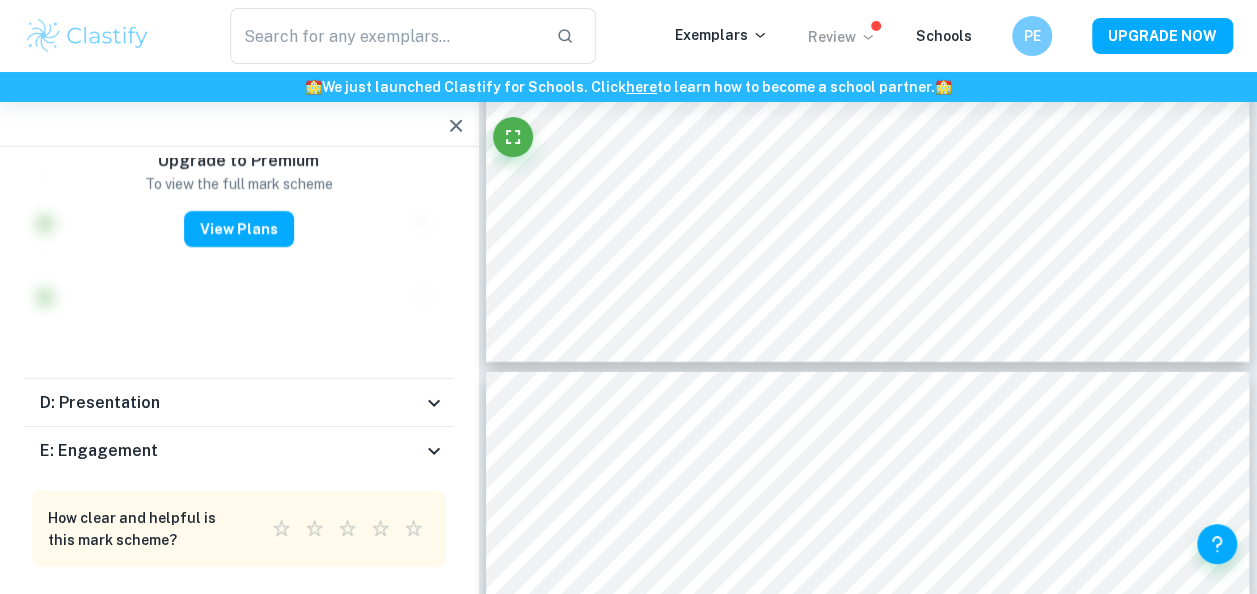 click on "D: Presentation" at bounding box center [239, 403] 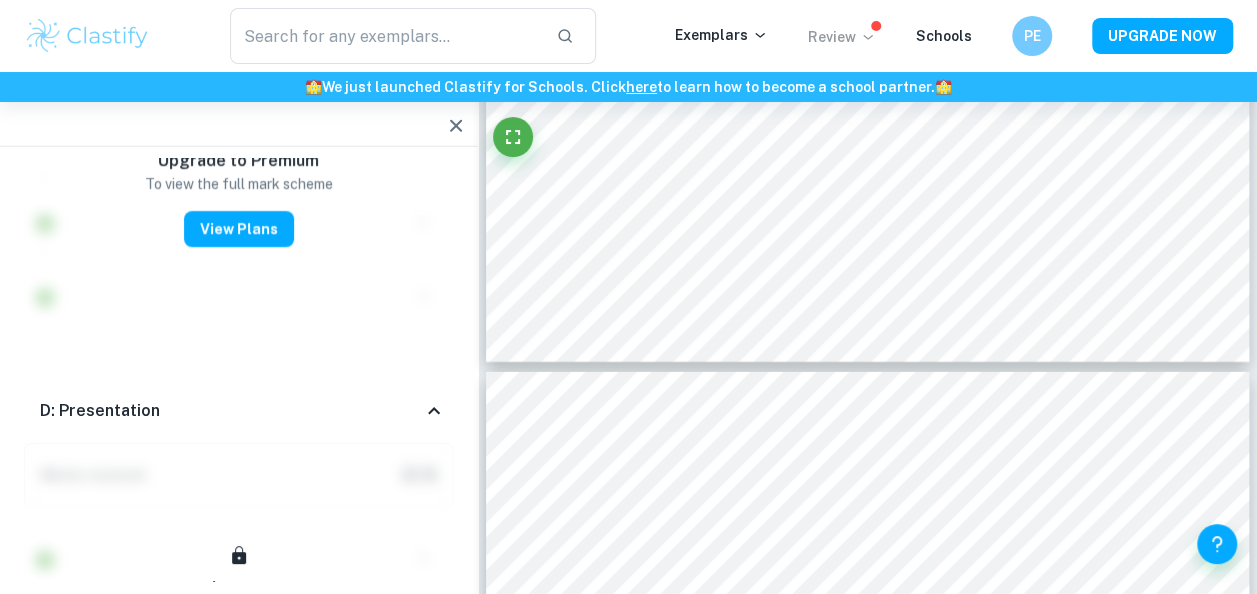scroll, scrollTop: 8704, scrollLeft: 0, axis: vertical 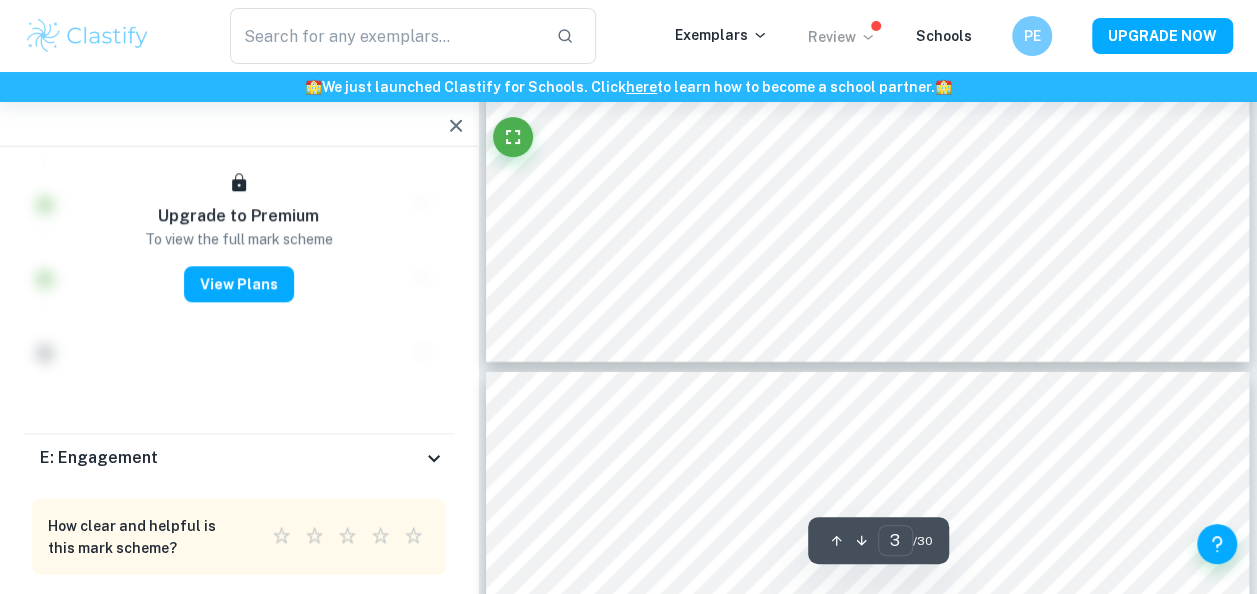 type on "4" 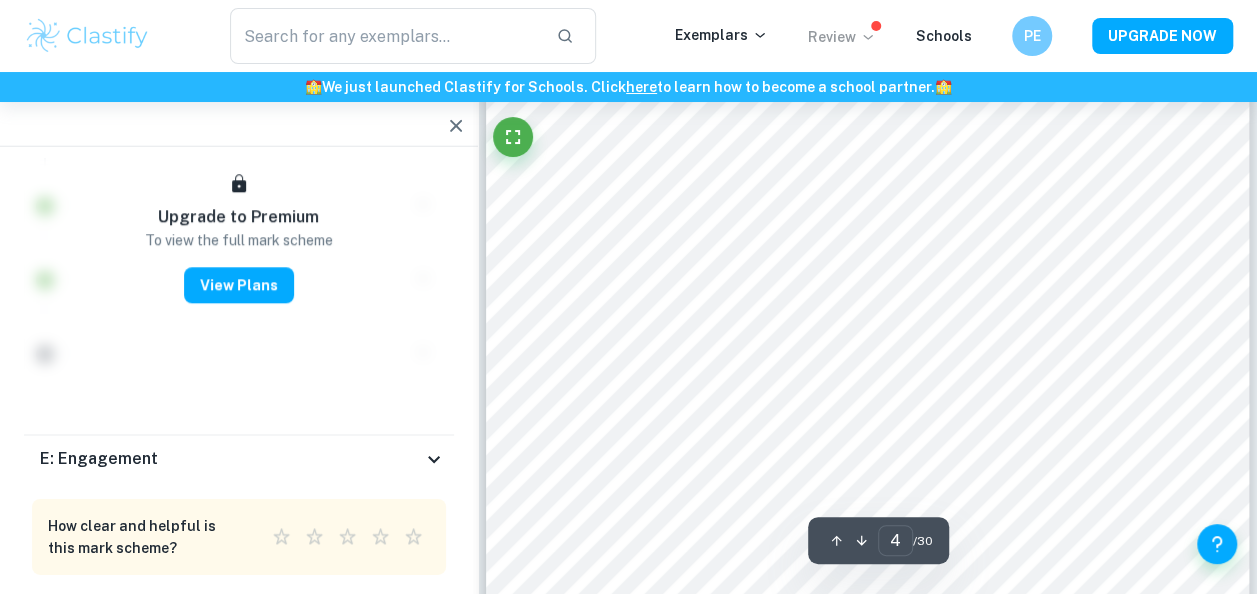 scroll, scrollTop: 3090, scrollLeft: 0, axis: vertical 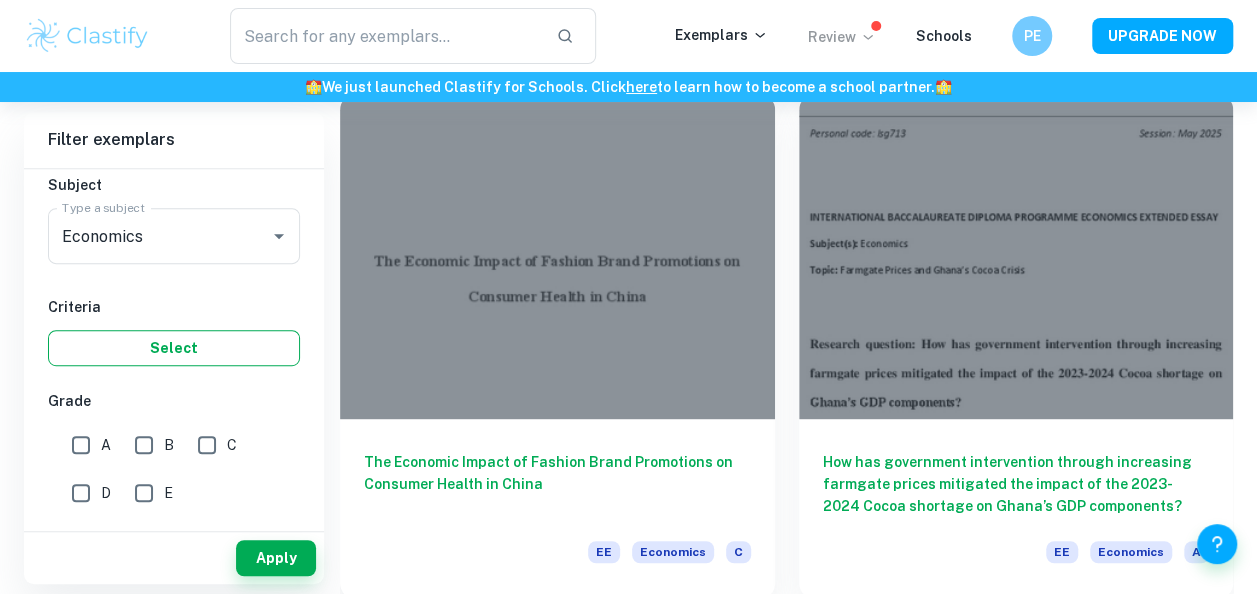 click on "Select" at bounding box center (174, 348) 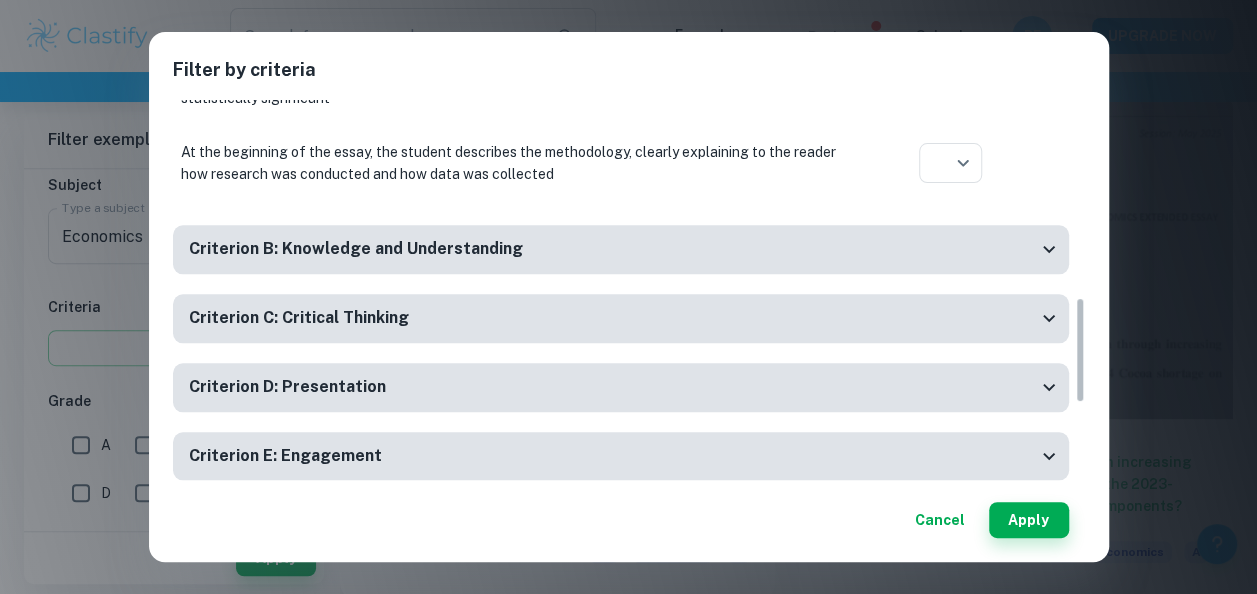 scroll, scrollTop: 1010, scrollLeft: 0, axis: vertical 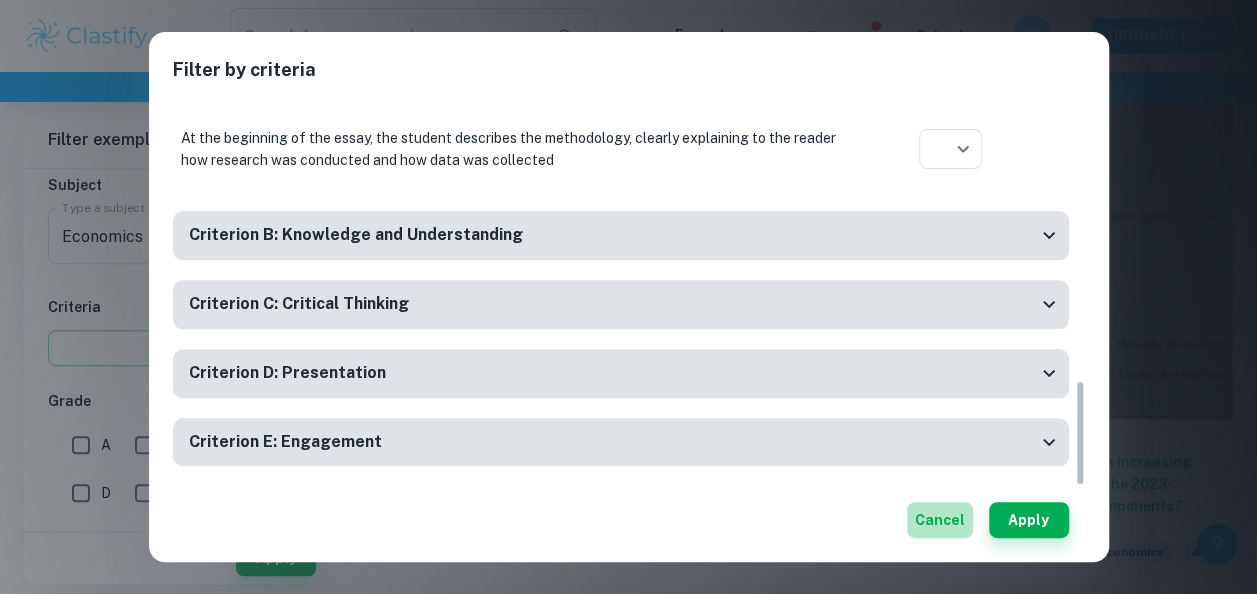 click on "Cancel" at bounding box center [940, 520] 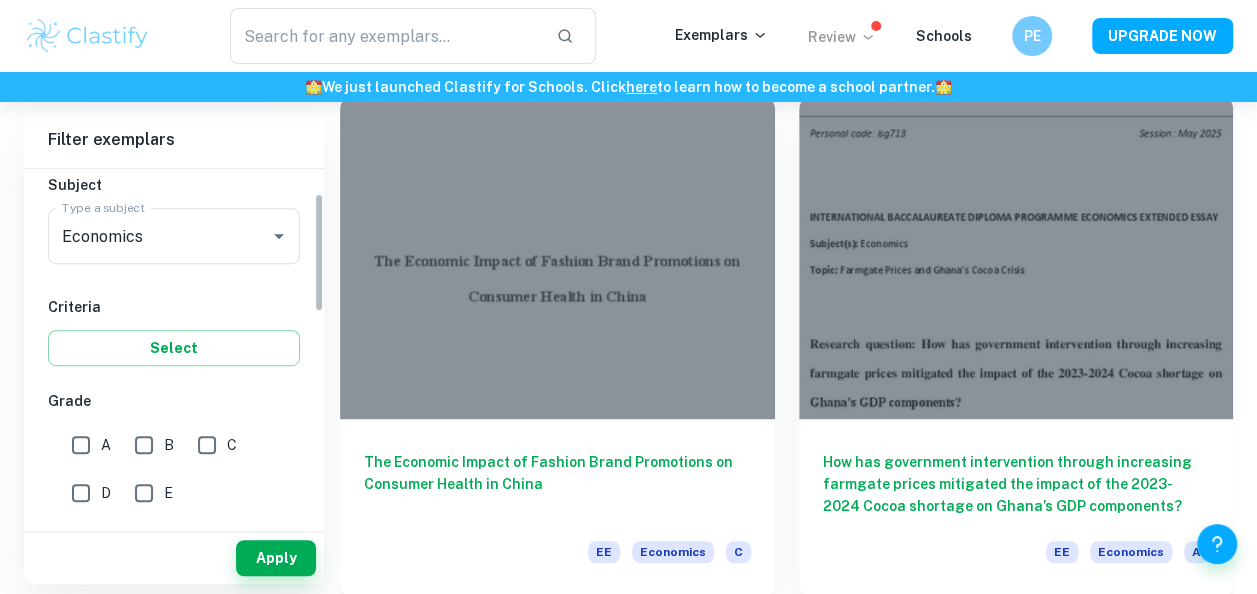 scroll, scrollTop: 0, scrollLeft: 0, axis: both 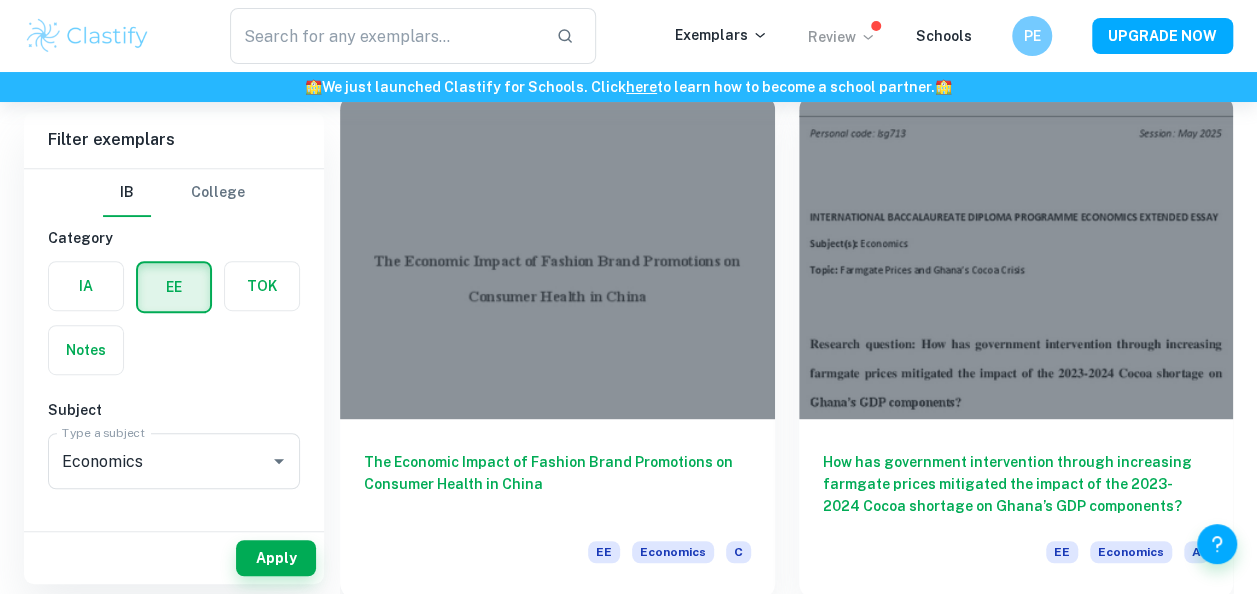 click at bounding box center (86, 286) 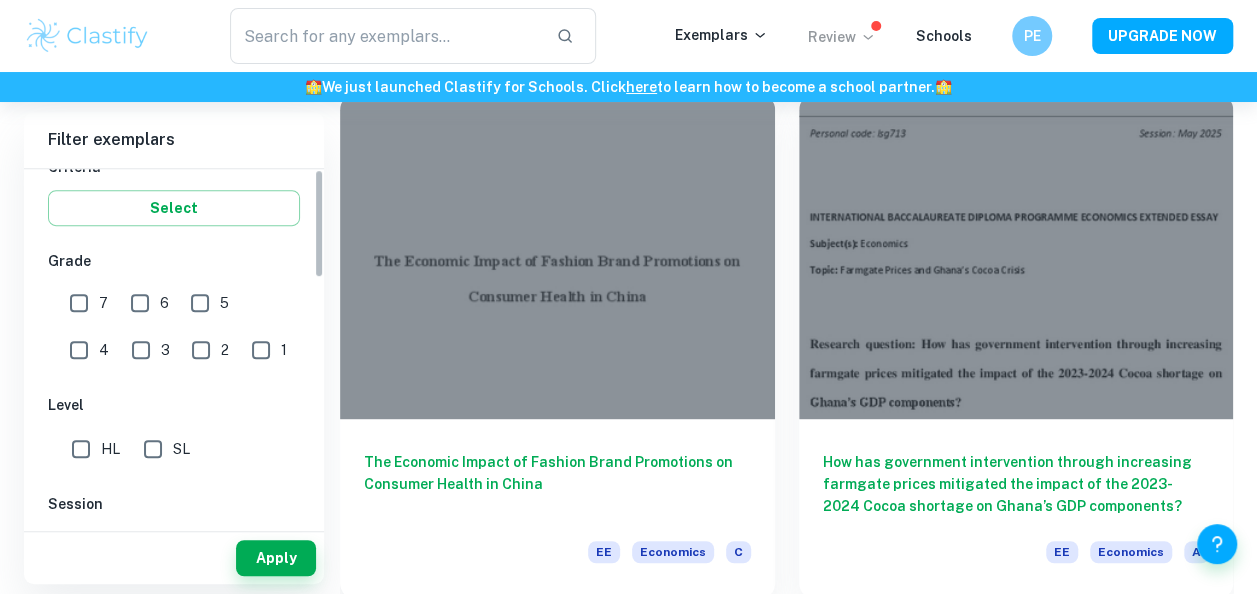scroll, scrollTop: 0, scrollLeft: 0, axis: both 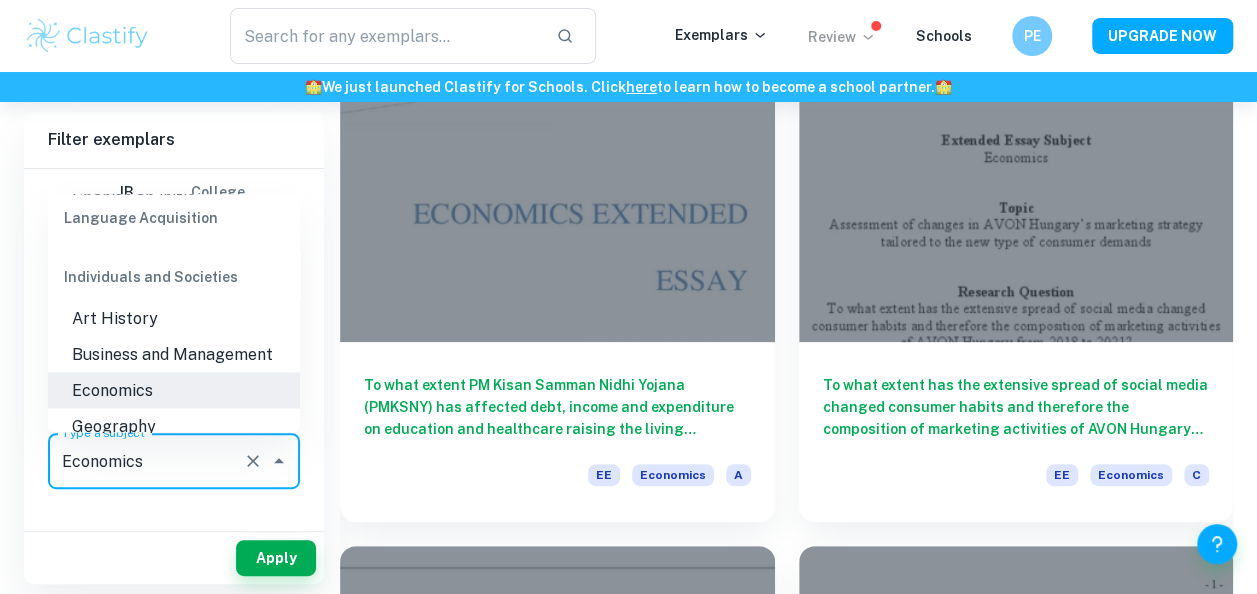 click on "Economics" at bounding box center (146, 461) 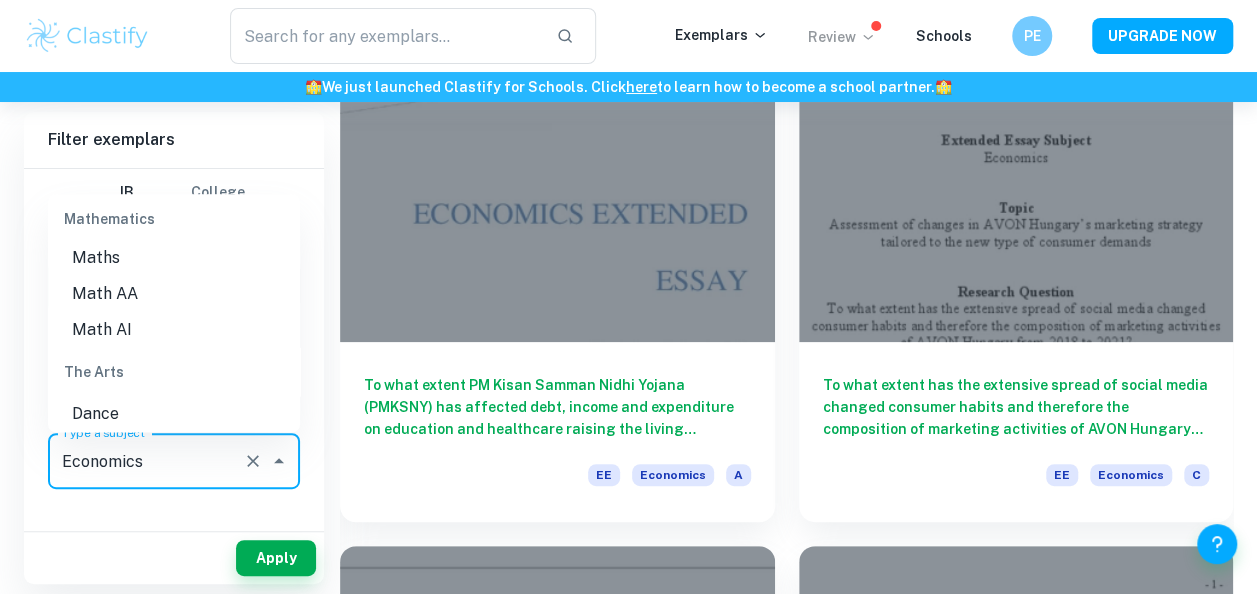 scroll, scrollTop: 2724, scrollLeft: 0, axis: vertical 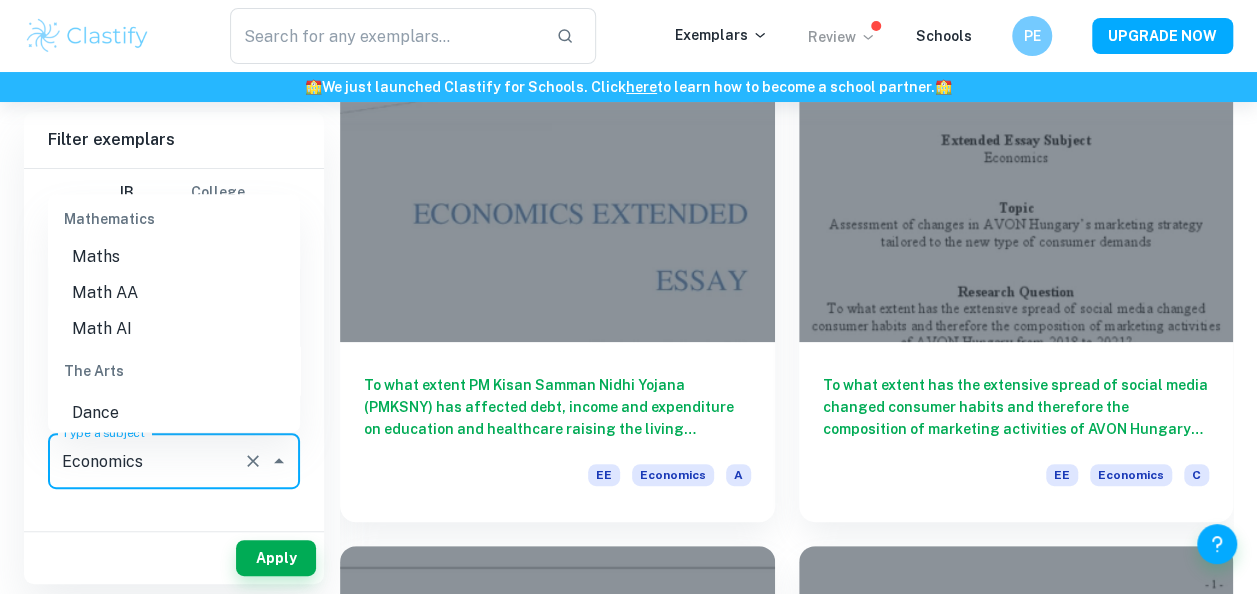 click on "Math AA" at bounding box center (174, 293) 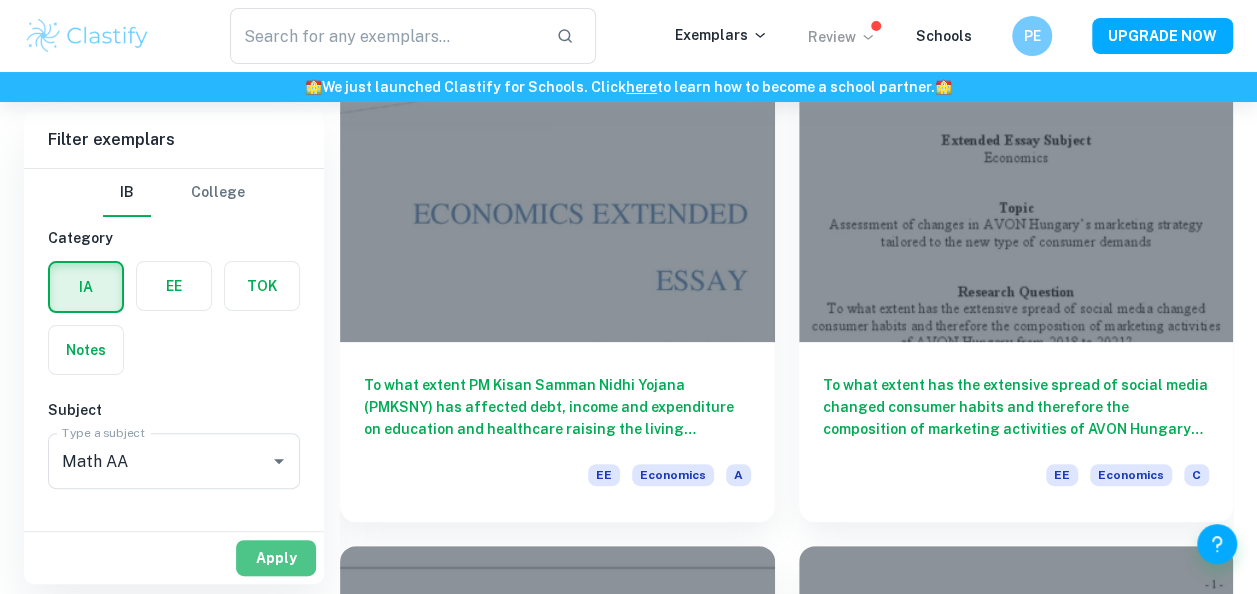 click on "Apply" at bounding box center [276, 558] 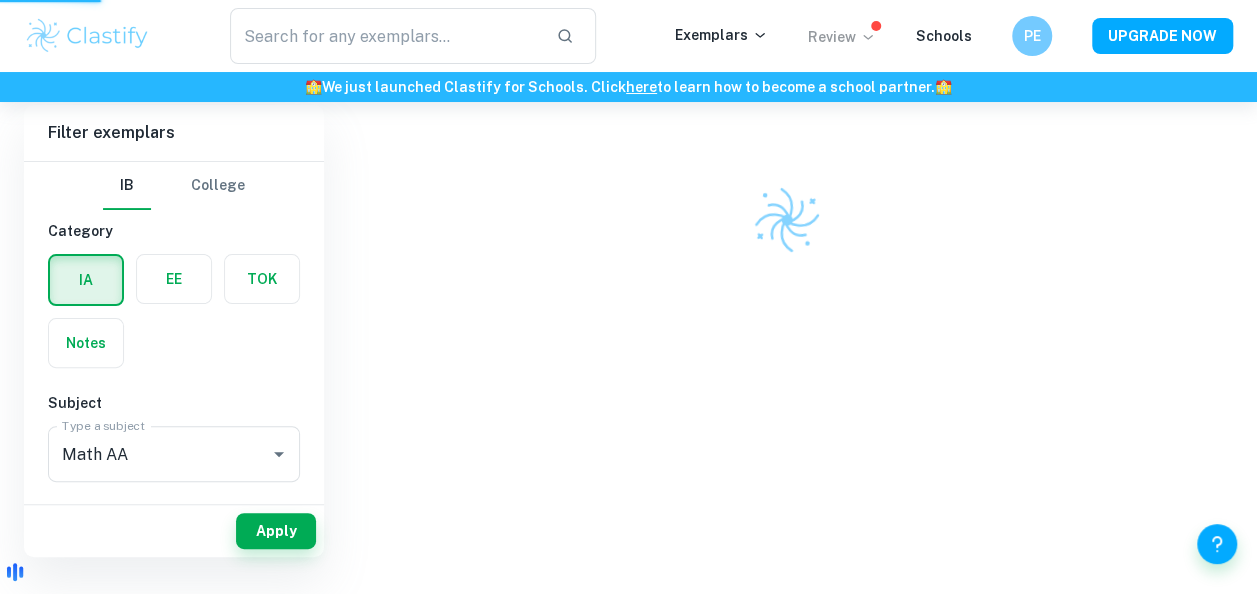 scroll, scrollTop: 102, scrollLeft: 0, axis: vertical 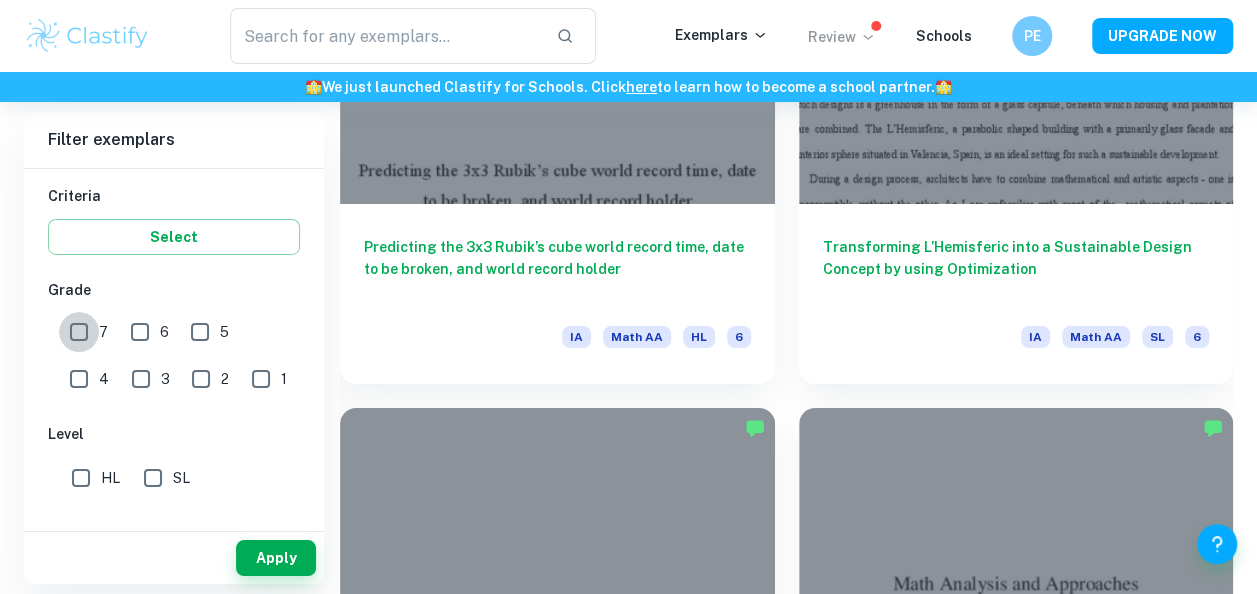 click on "7" at bounding box center [79, 332] 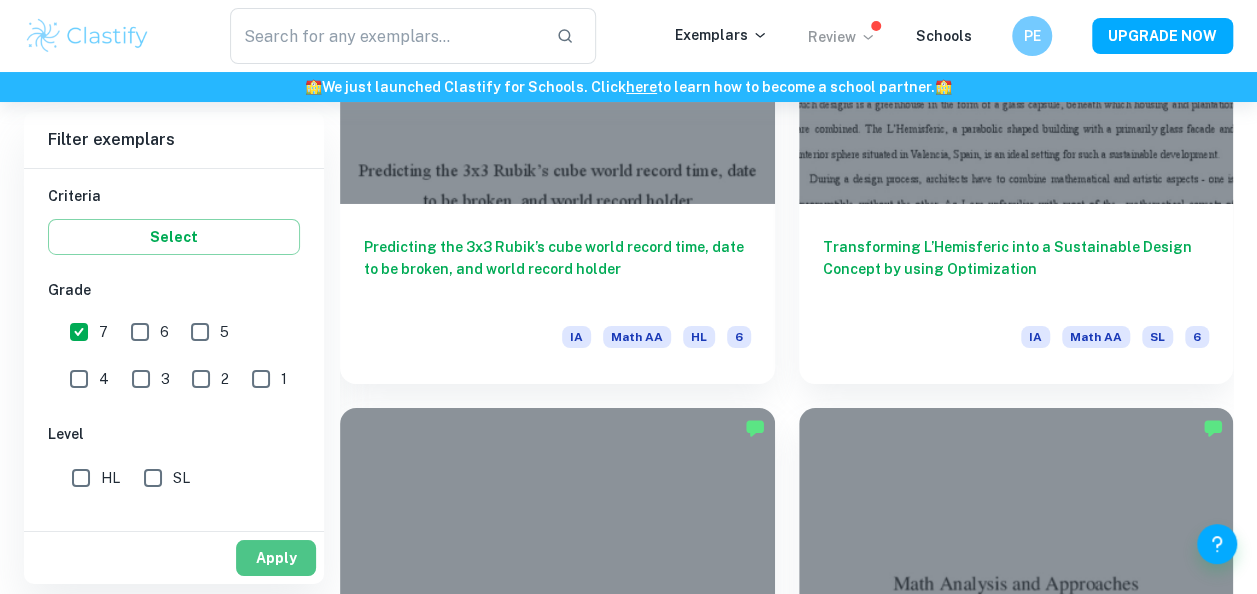 click on "Apply" at bounding box center (276, 558) 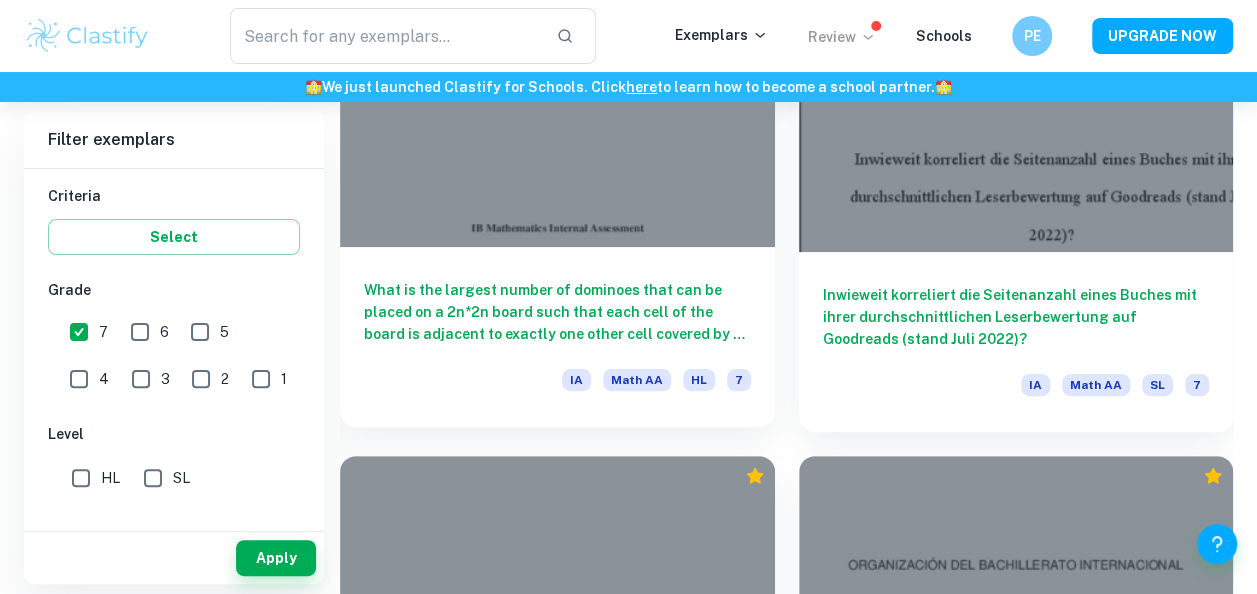 scroll, scrollTop: 7637, scrollLeft: 0, axis: vertical 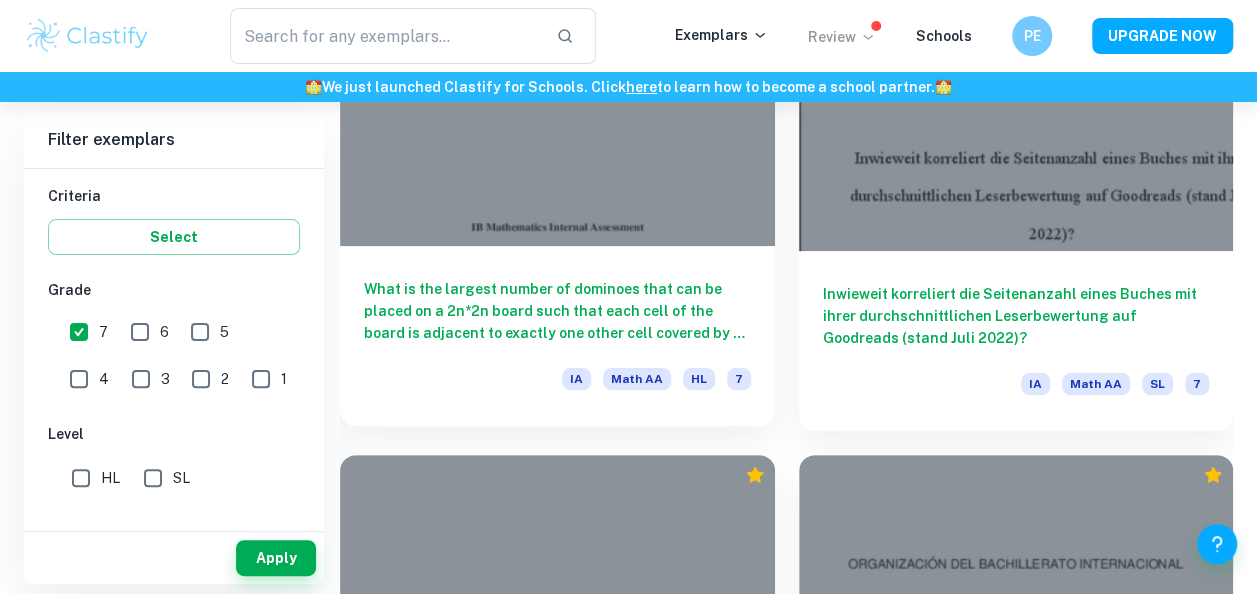 click on "What is the largest number of dominoes that can be placed on a 2n*2n board such that each cell of the board is adjacent to exactly one other cell covered by a domino?" at bounding box center [557, 311] 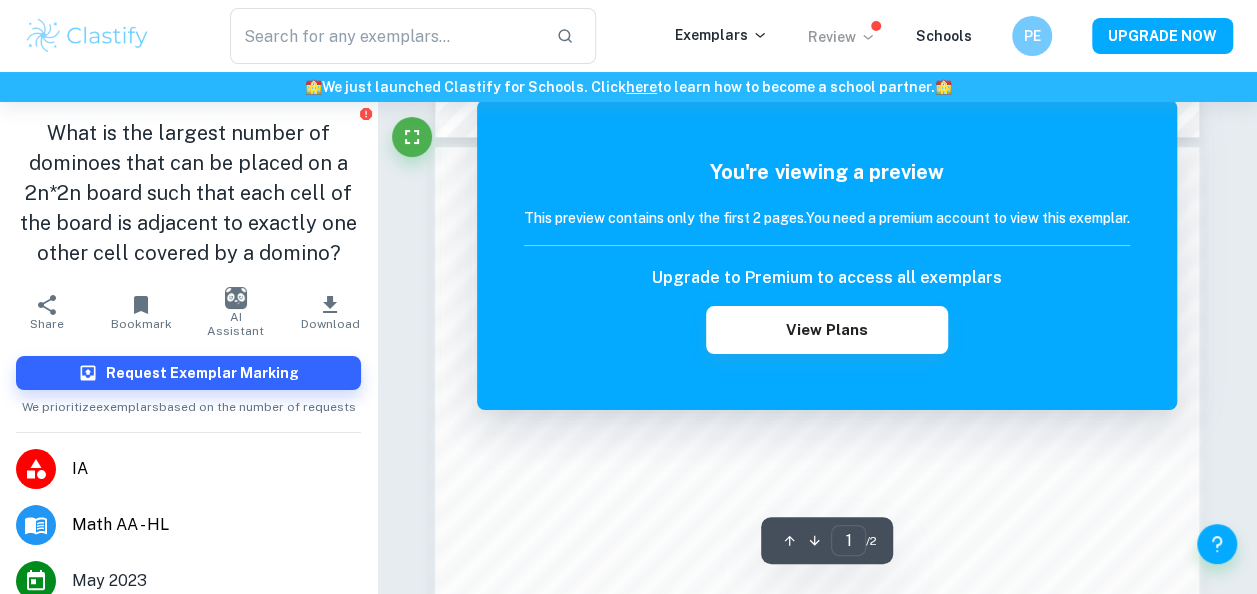 scroll, scrollTop: 1072, scrollLeft: 0, axis: vertical 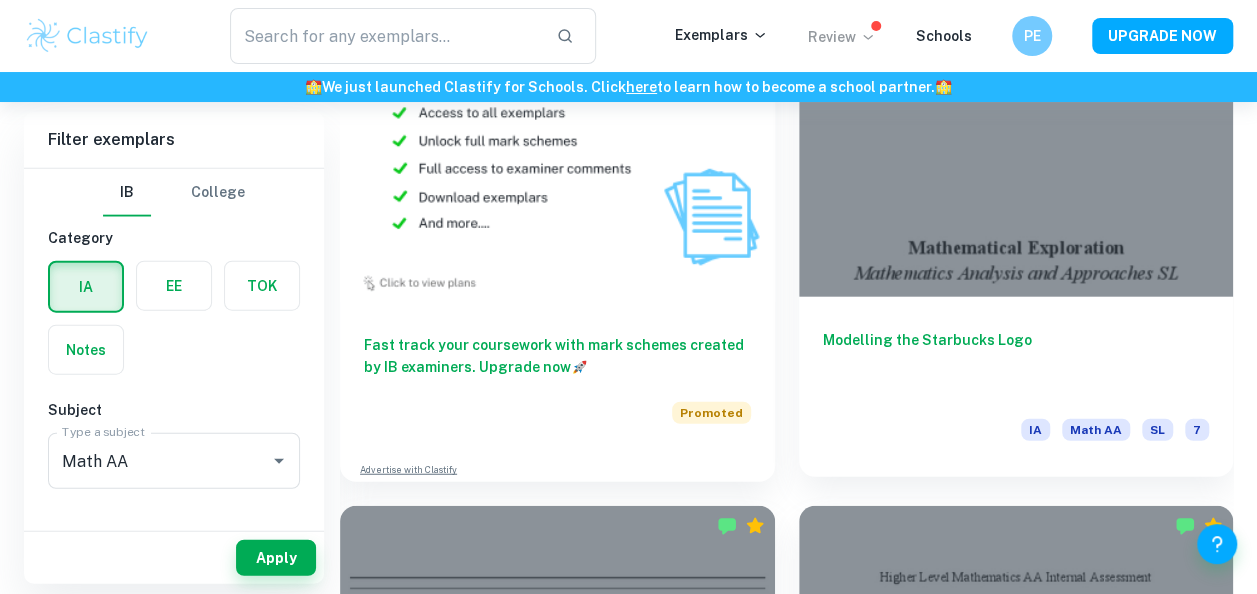 click at bounding box center (1016, 134) 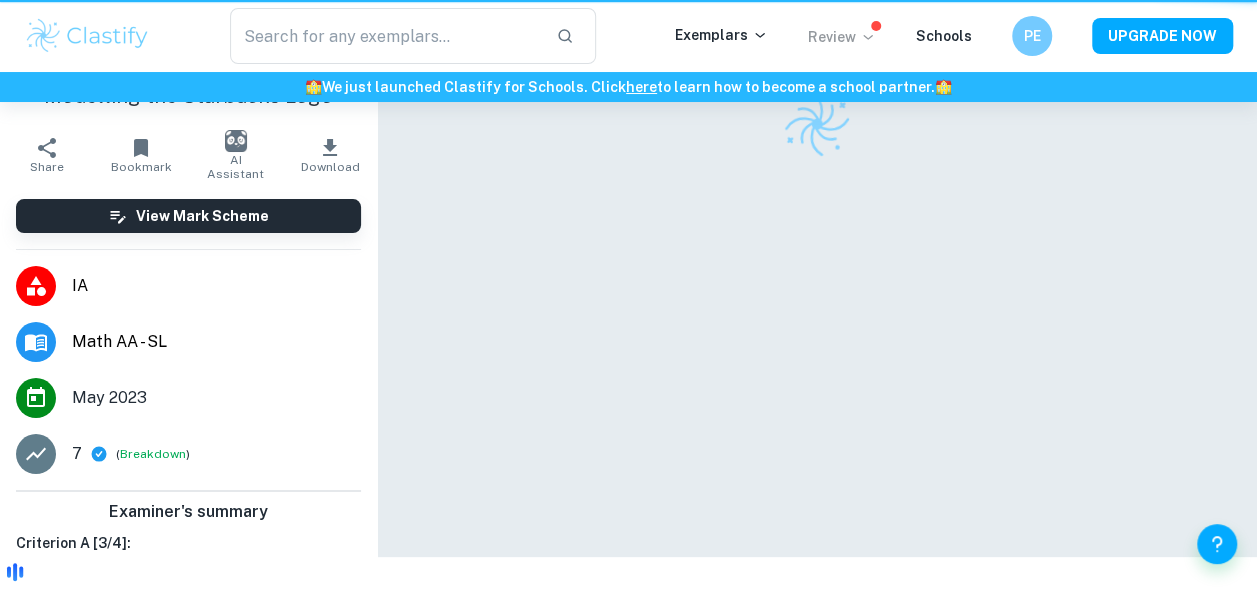 scroll, scrollTop: 0, scrollLeft: 0, axis: both 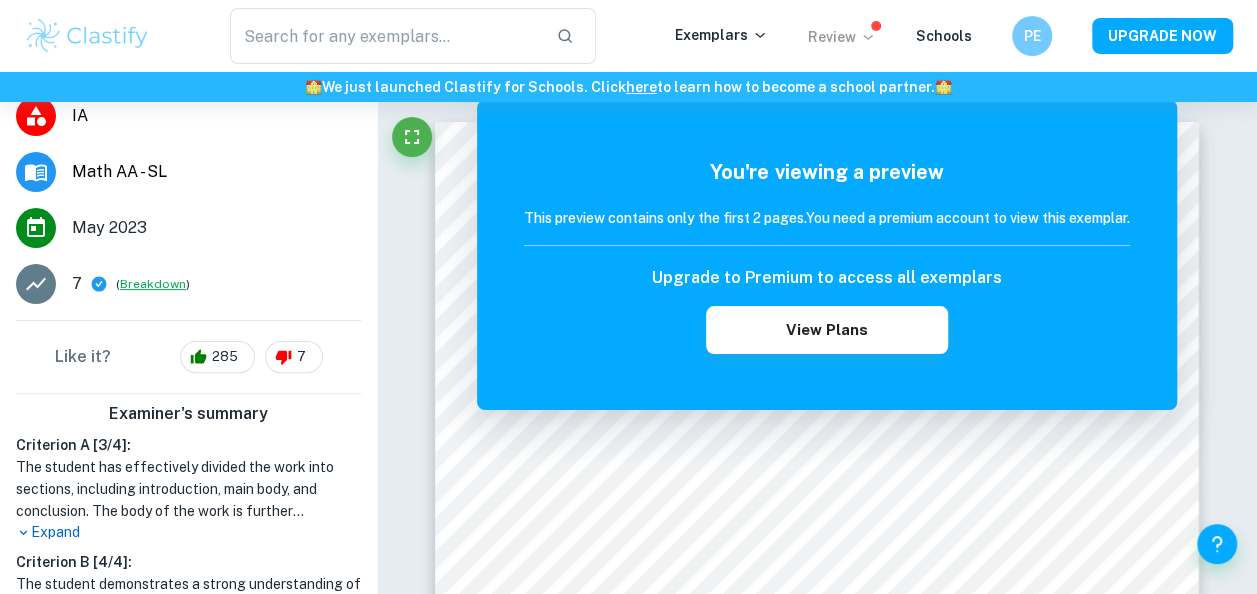 click on "Breakdown" at bounding box center (153, 284) 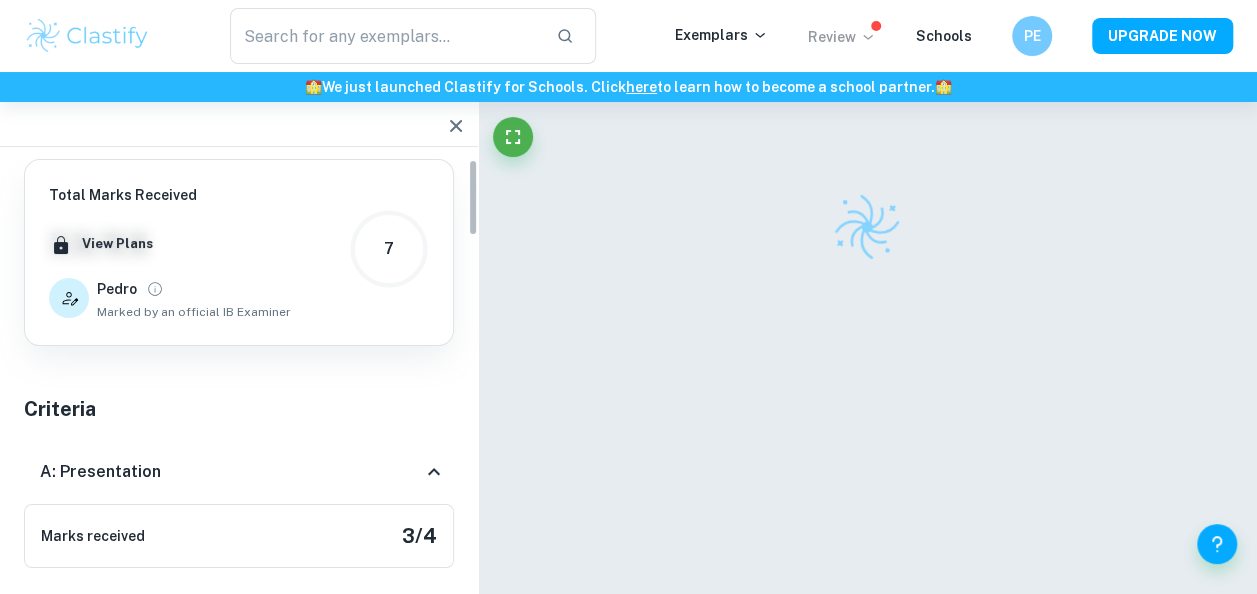 scroll, scrollTop: 0, scrollLeft: 0, axis: both 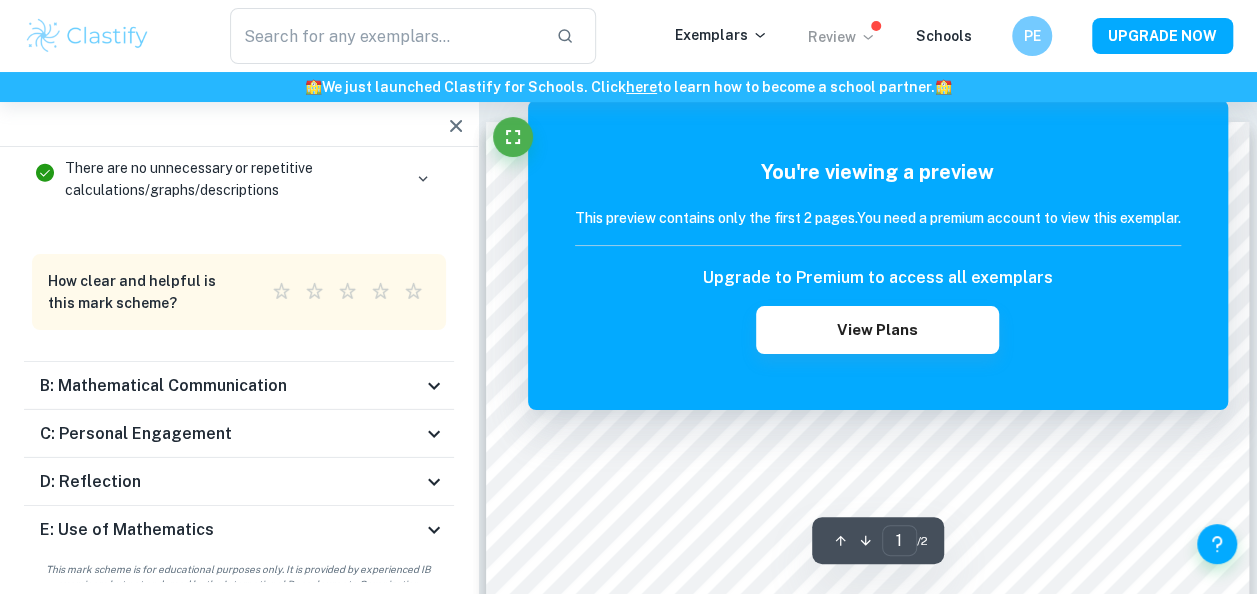 click on "C: Personal Engagement" at bounding box center (239, 434) 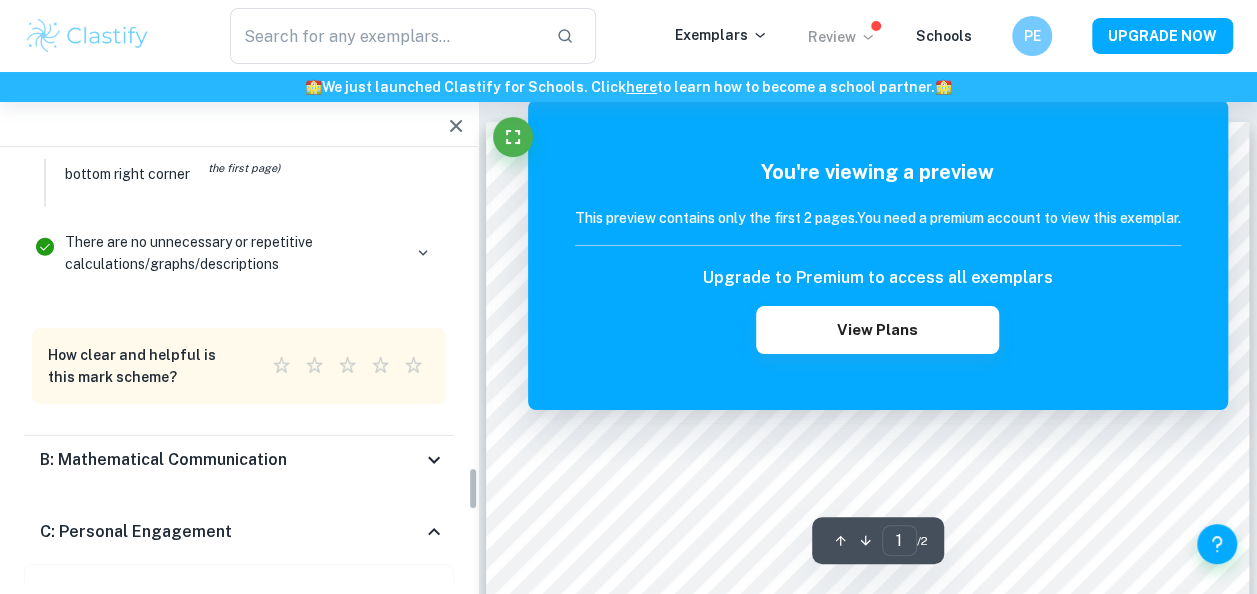 scroll, scrollTop: 3004, scrollLeft: 0, axis: vertical 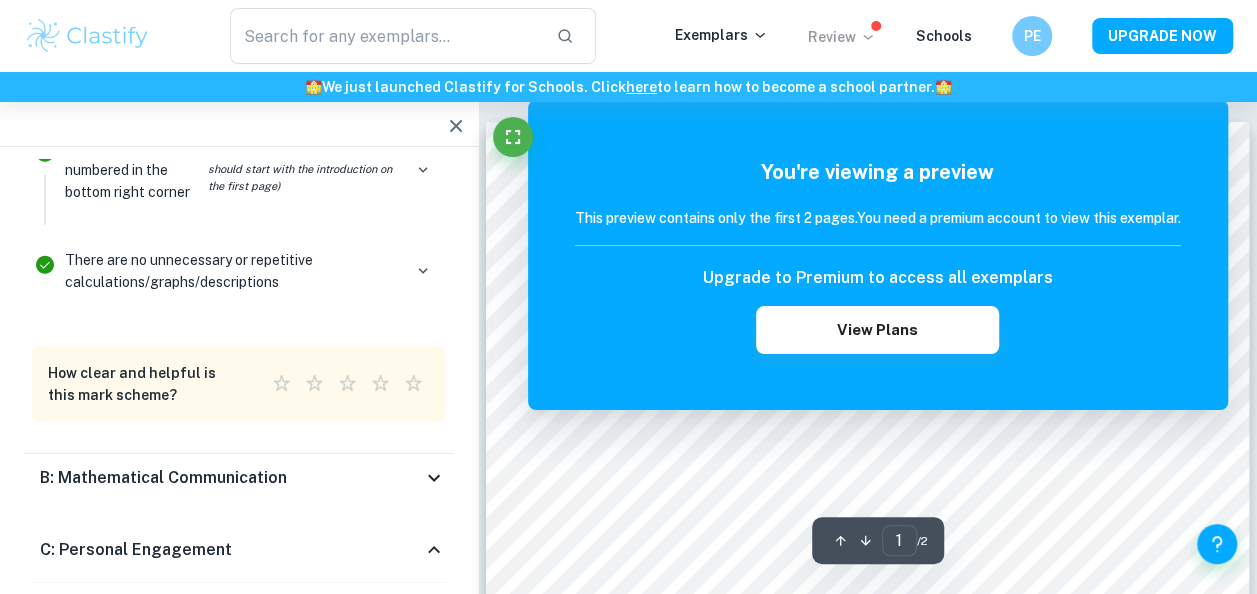 click on "B: Mathematical Communication" at bounding box center (163, 478) 